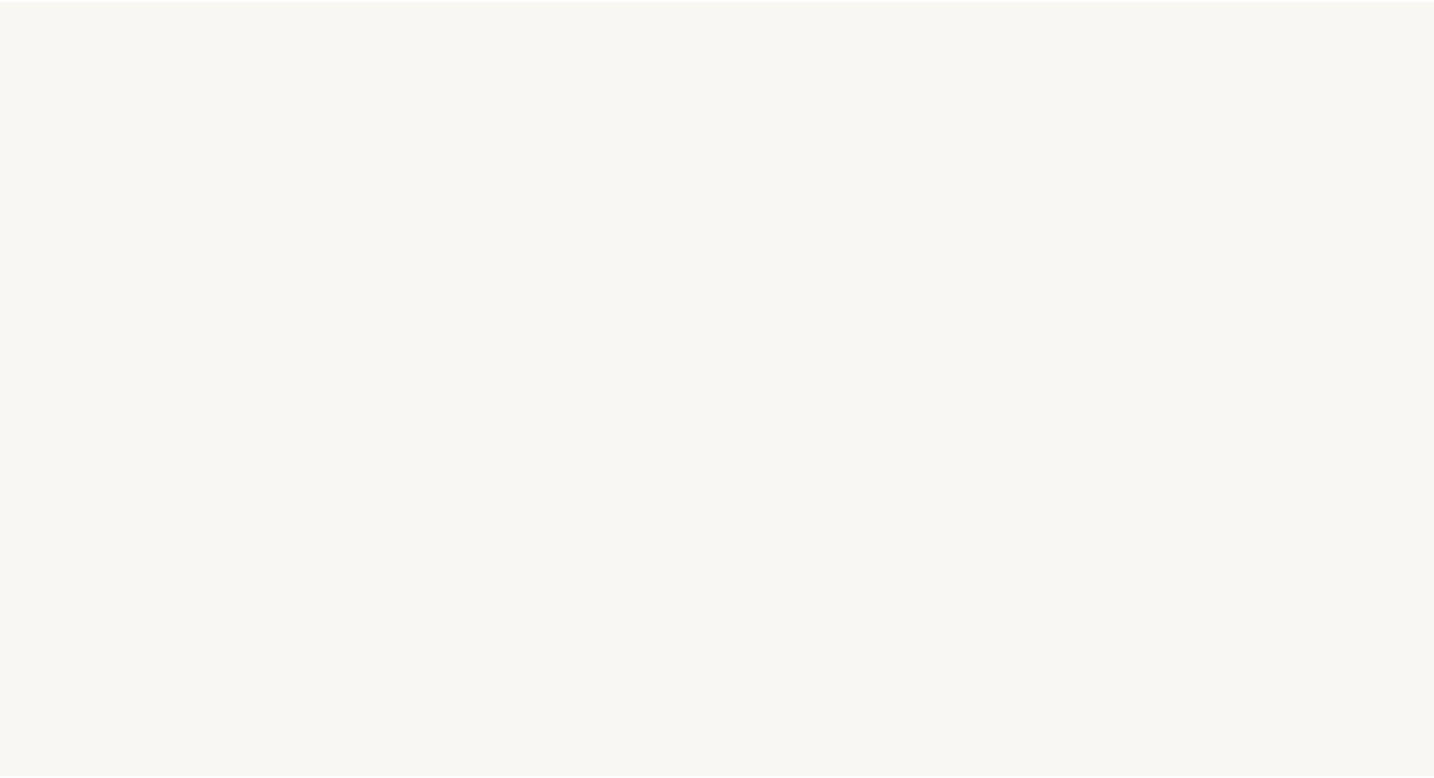 scroll, scrollTop: 0, scrollLeft: 0, axis: both 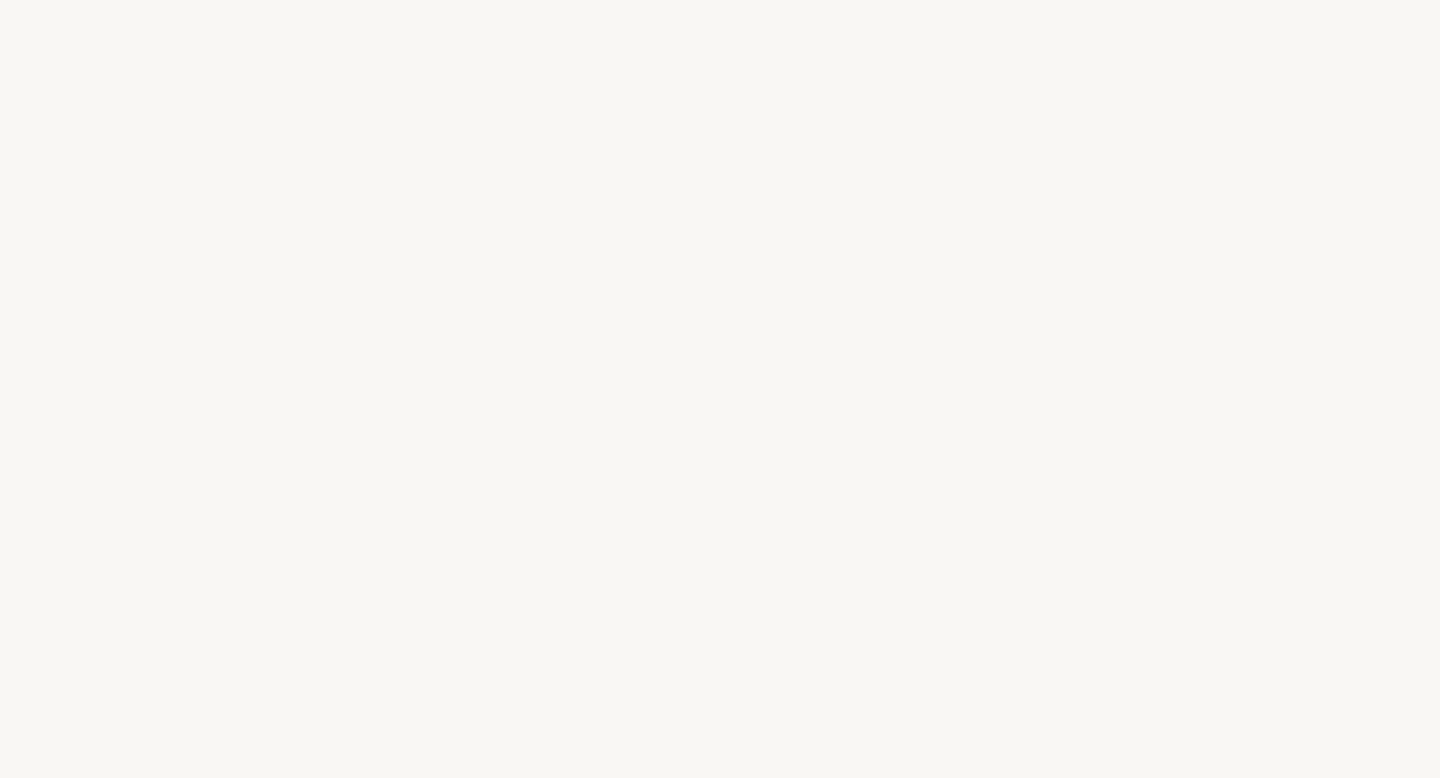 select on "BR" 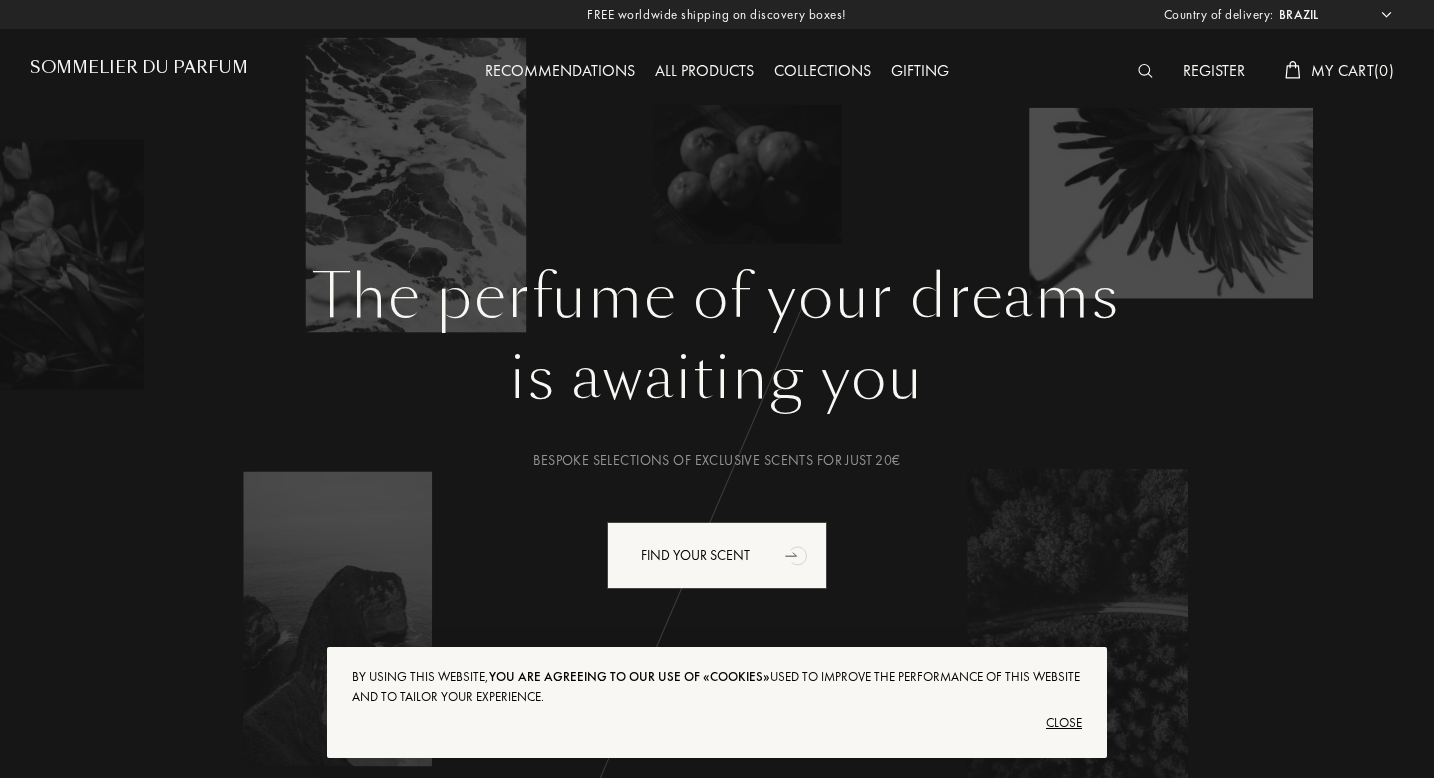 scroll, scrollTop: 28, scrollLeft: 0, axis: vertical 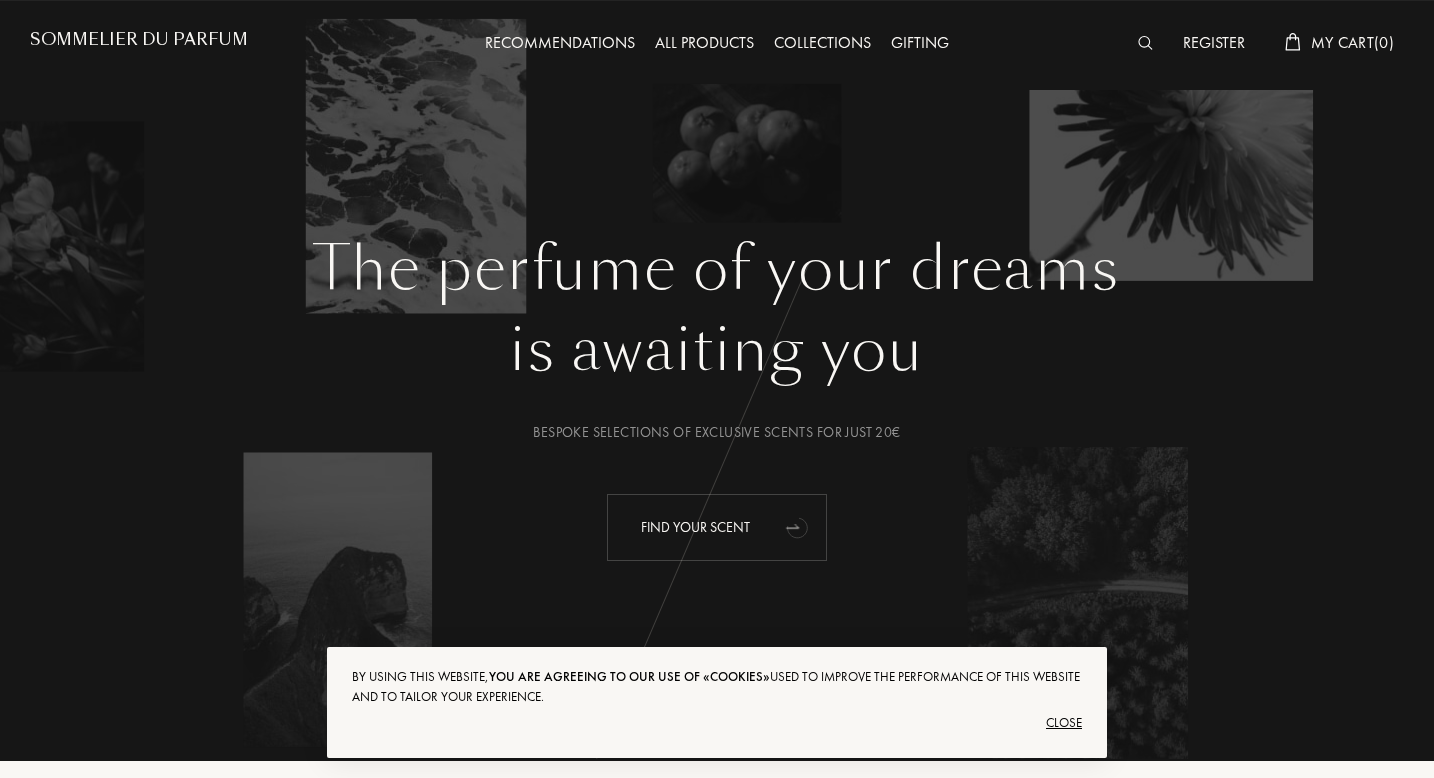 click on "Find your scent" at bounding box center (717, 527) 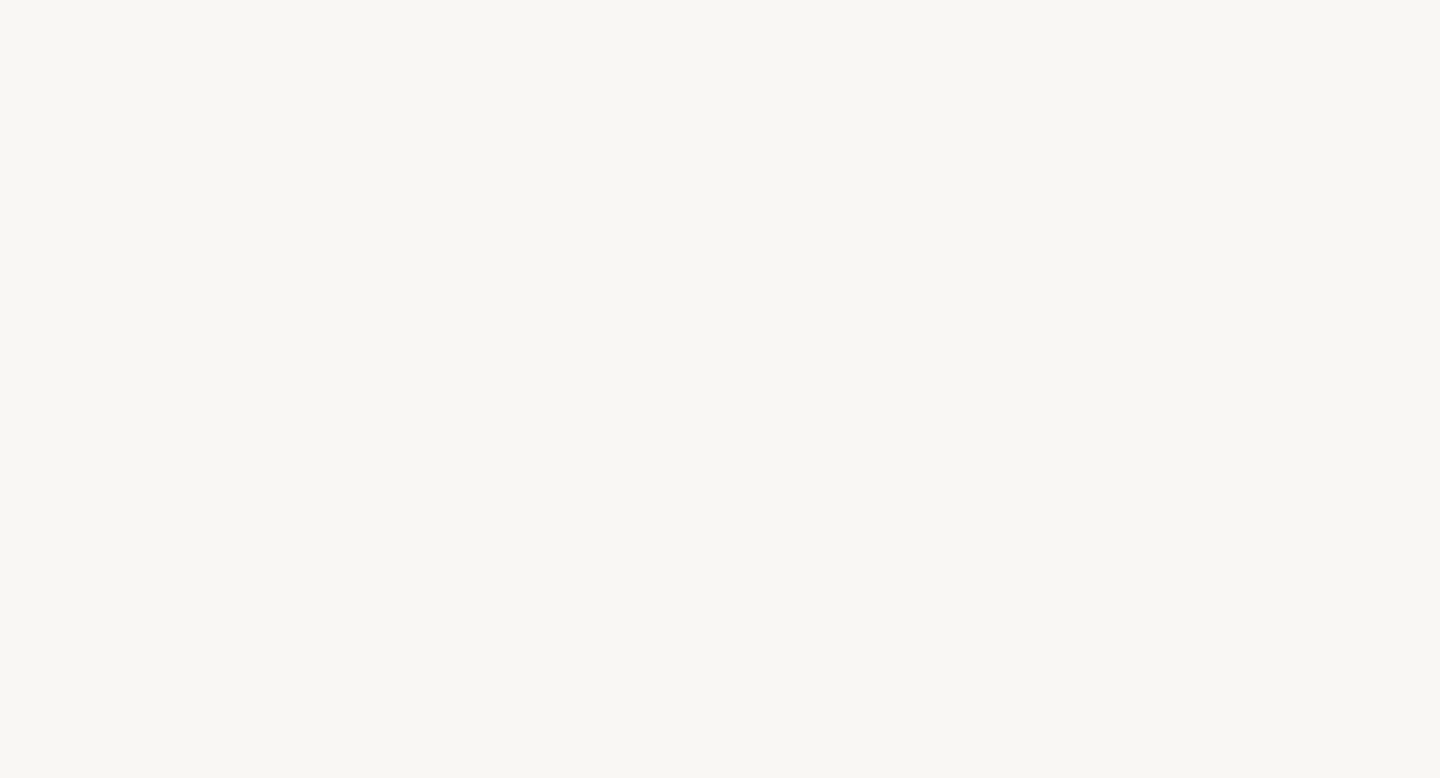 scroll, scrollTop: 0, scrollLeft: 0, axis: both 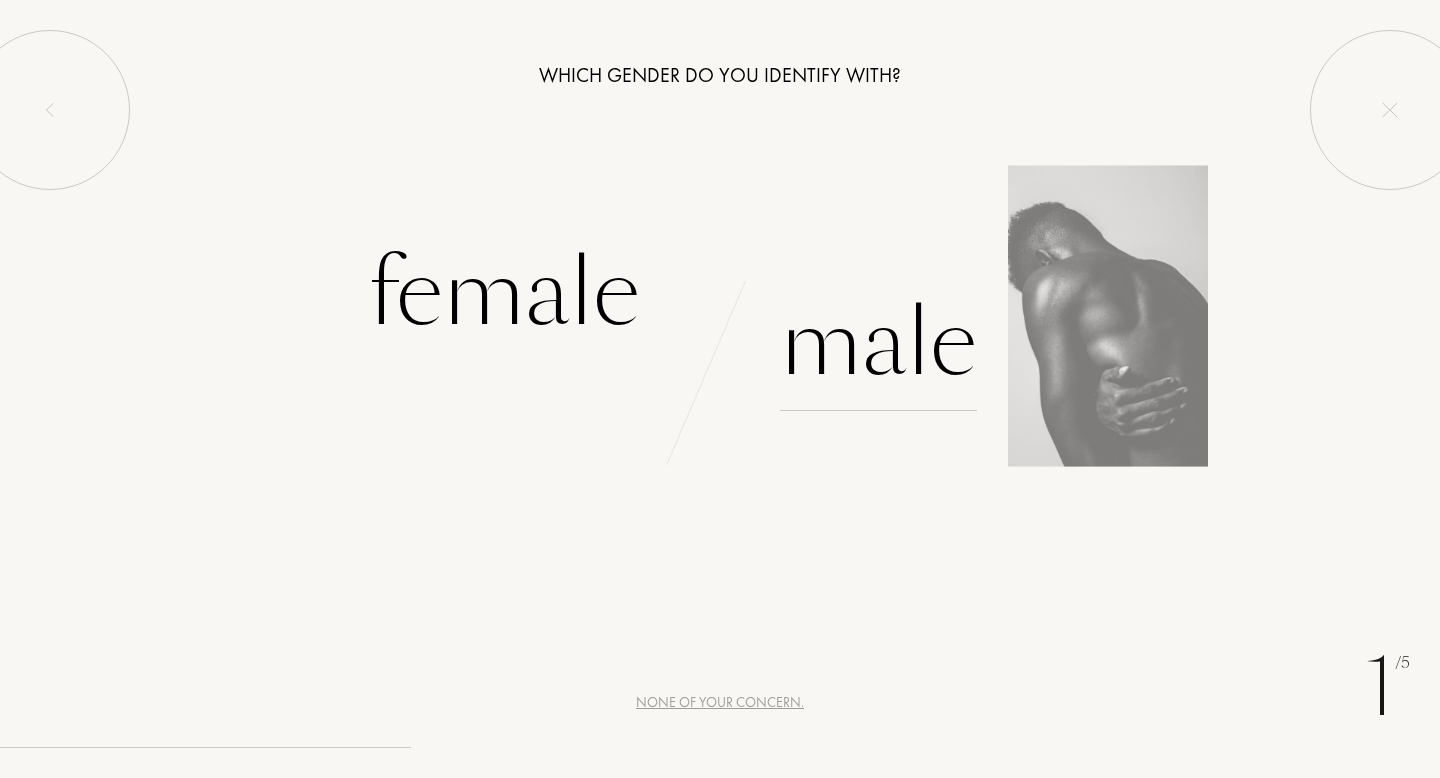 click on "Male" at bounding box center [878, 343] 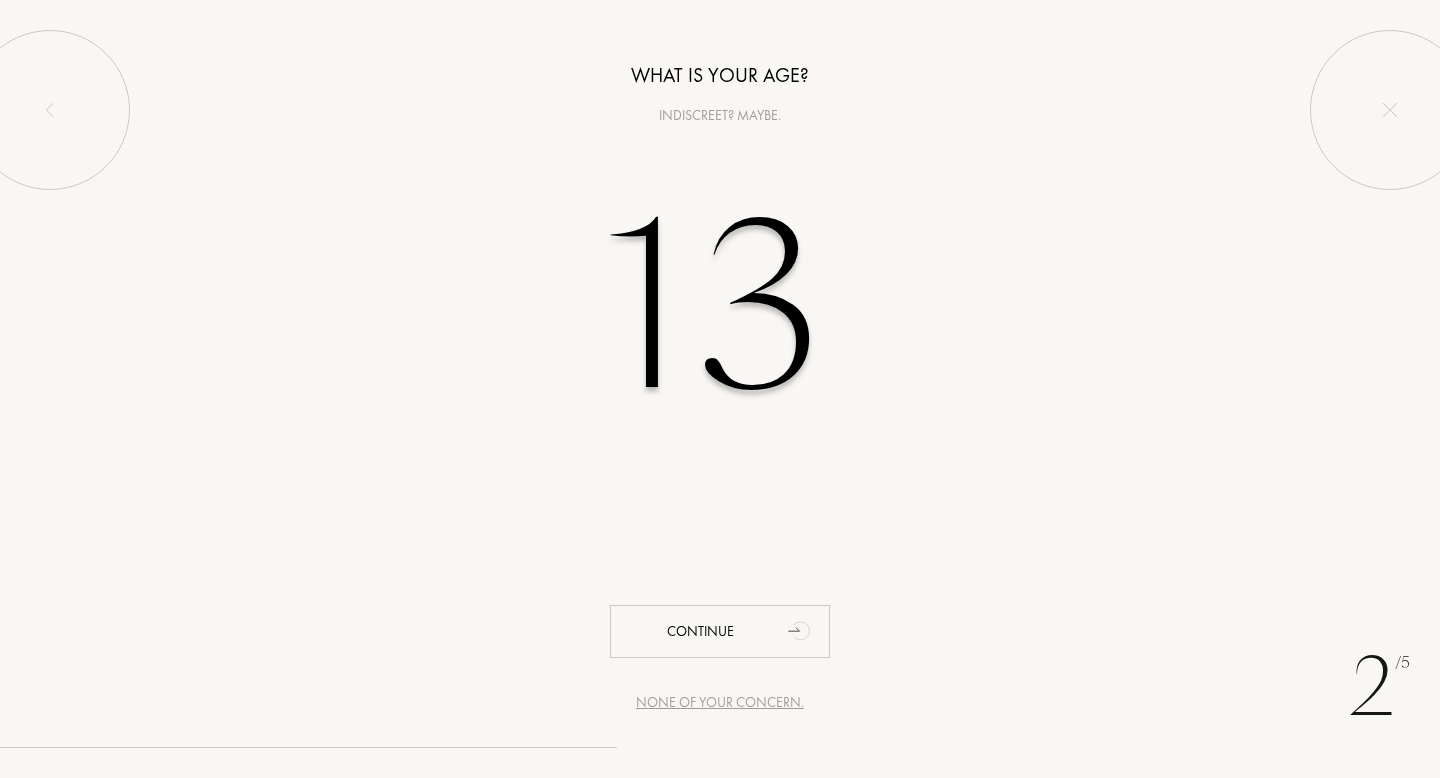 type on "13" 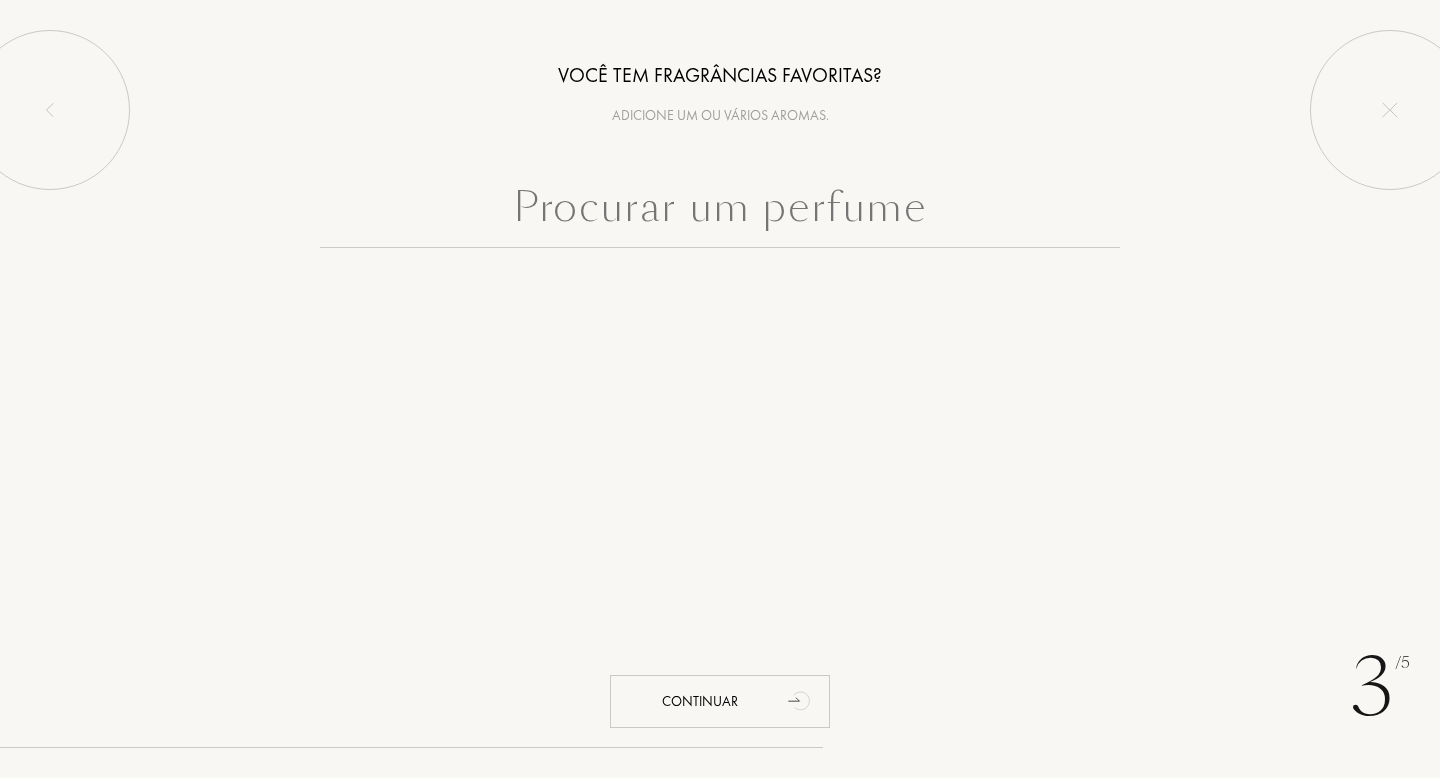 click on "Você tem fragrâncias favoritas? Adicione um ou vários aromas. Continuar" at bounding box center (720, 174) 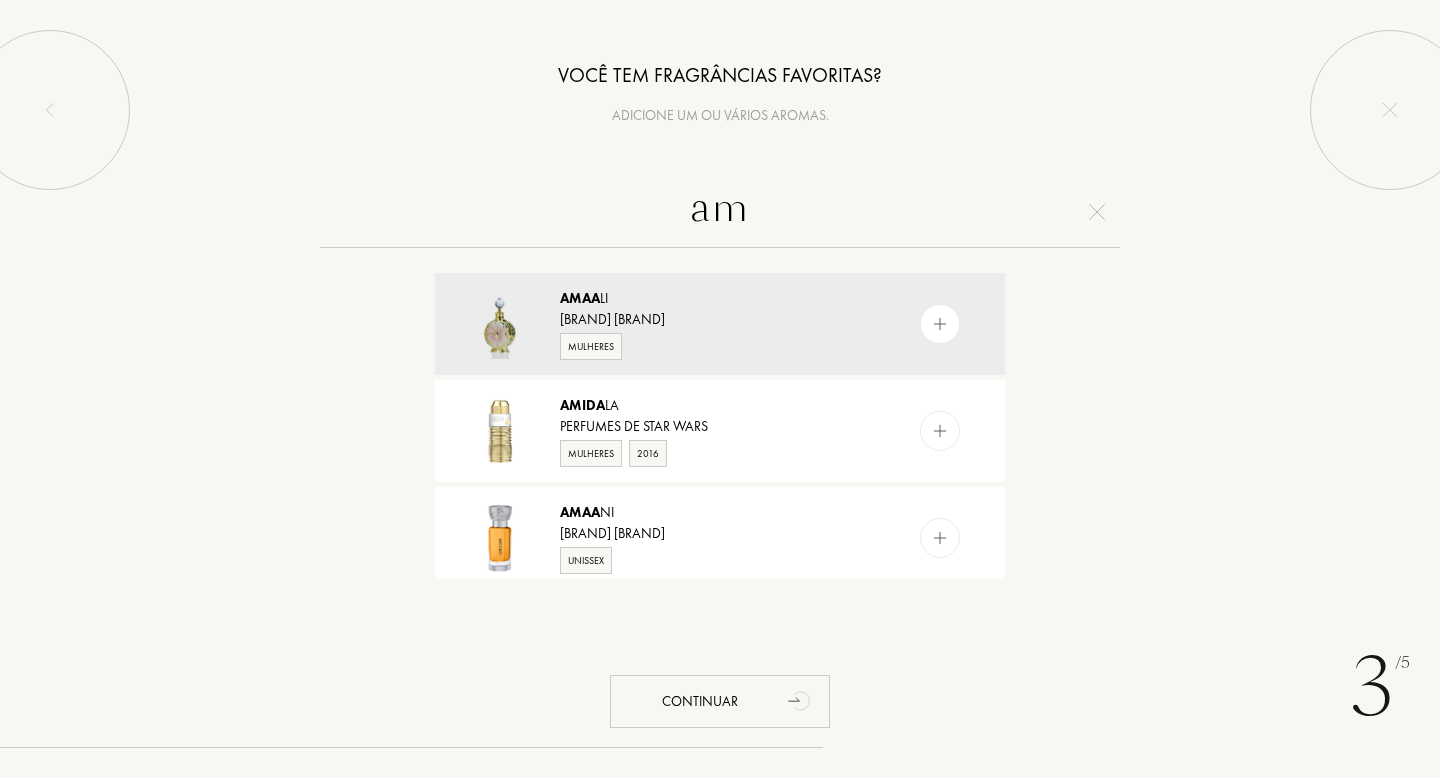 type on "a" 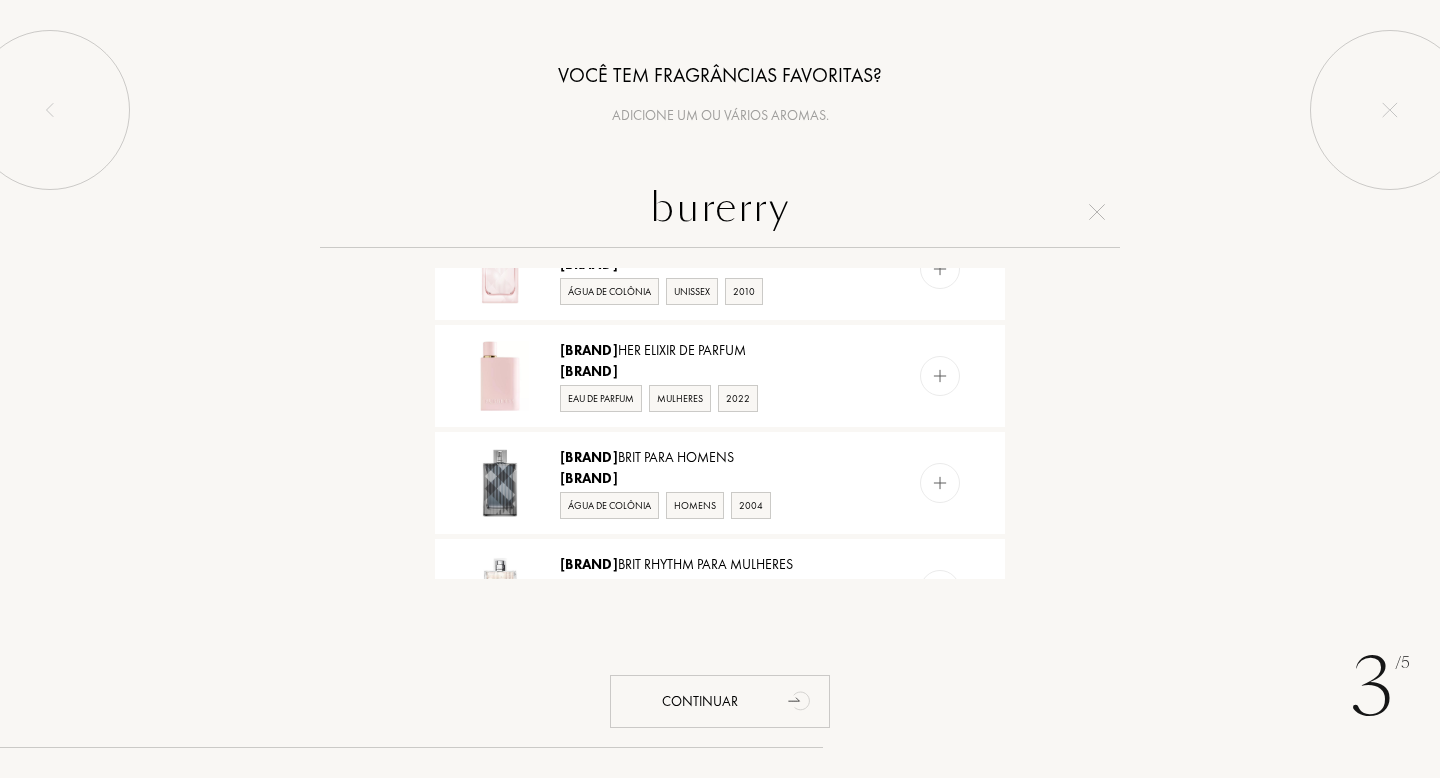 scroll, scrollTop: 0, scrollLeft: 0, axis: both 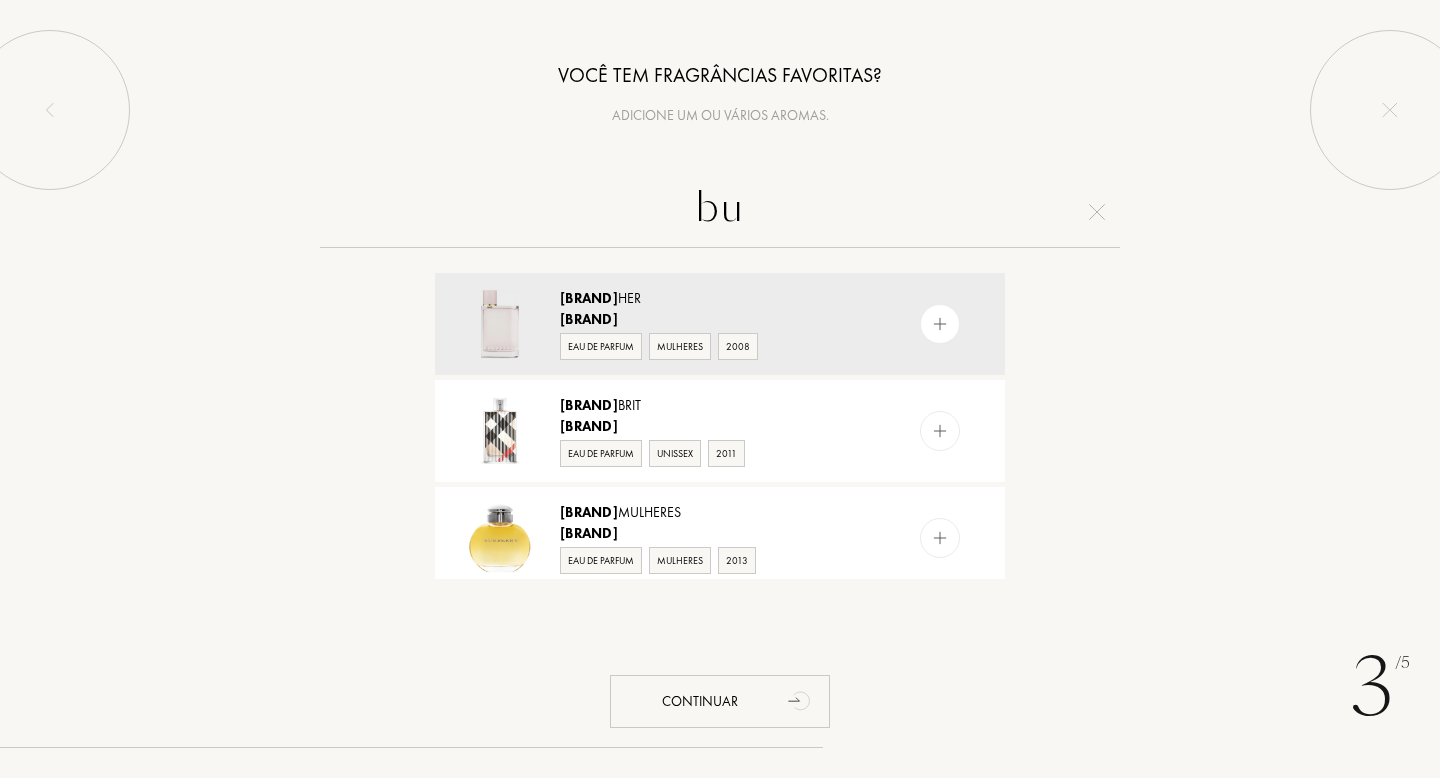 type on "b" 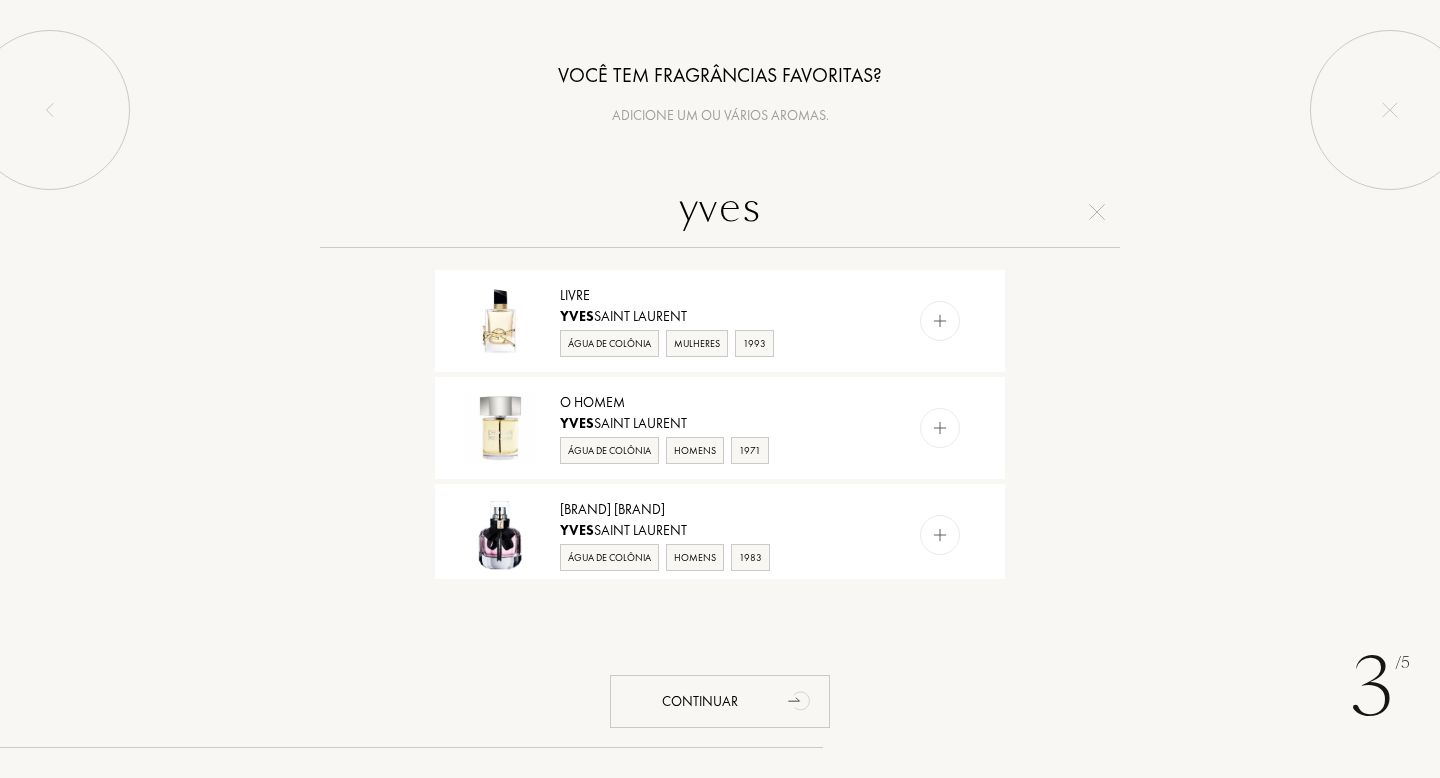 scroll, scrollTop: 680, scrollLeft: 0, axis: vertical 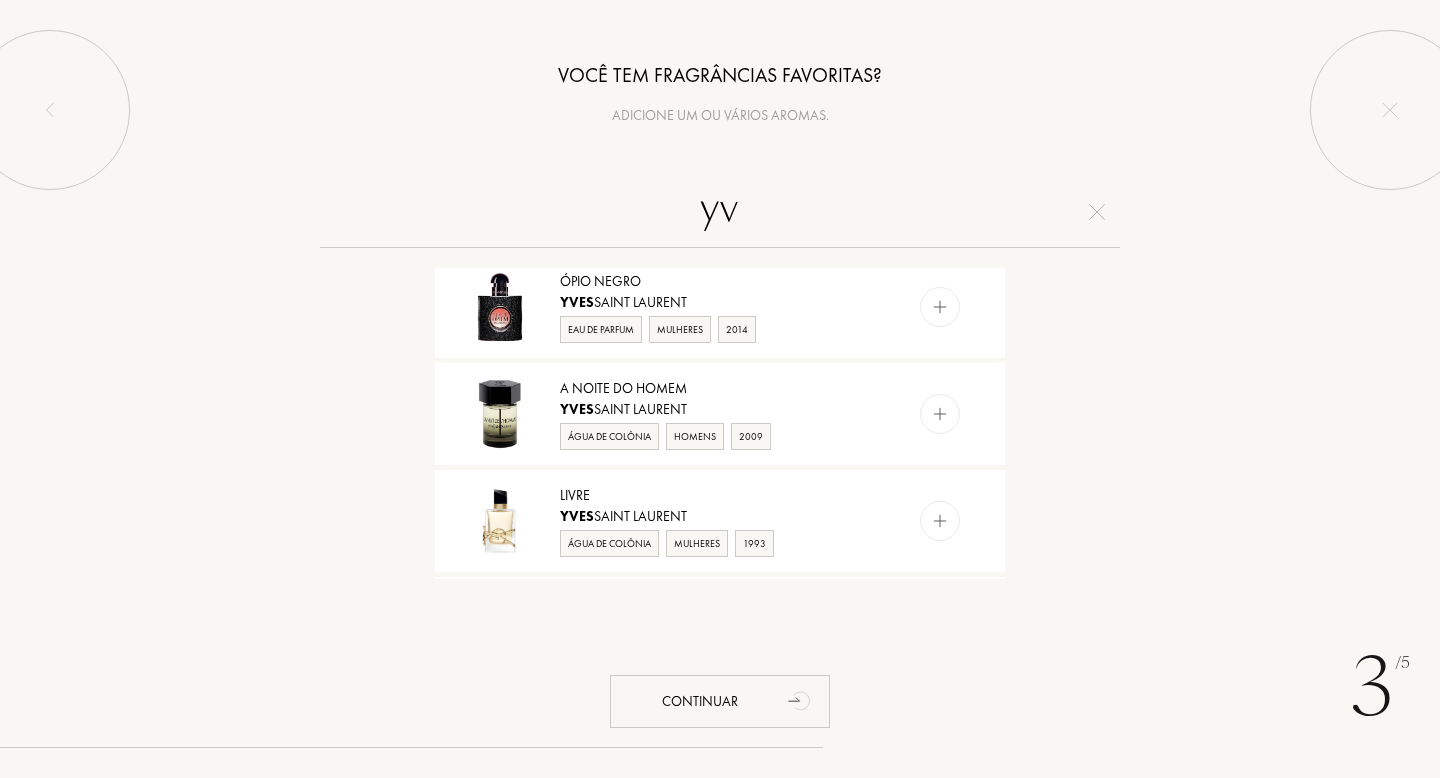 type on "y" 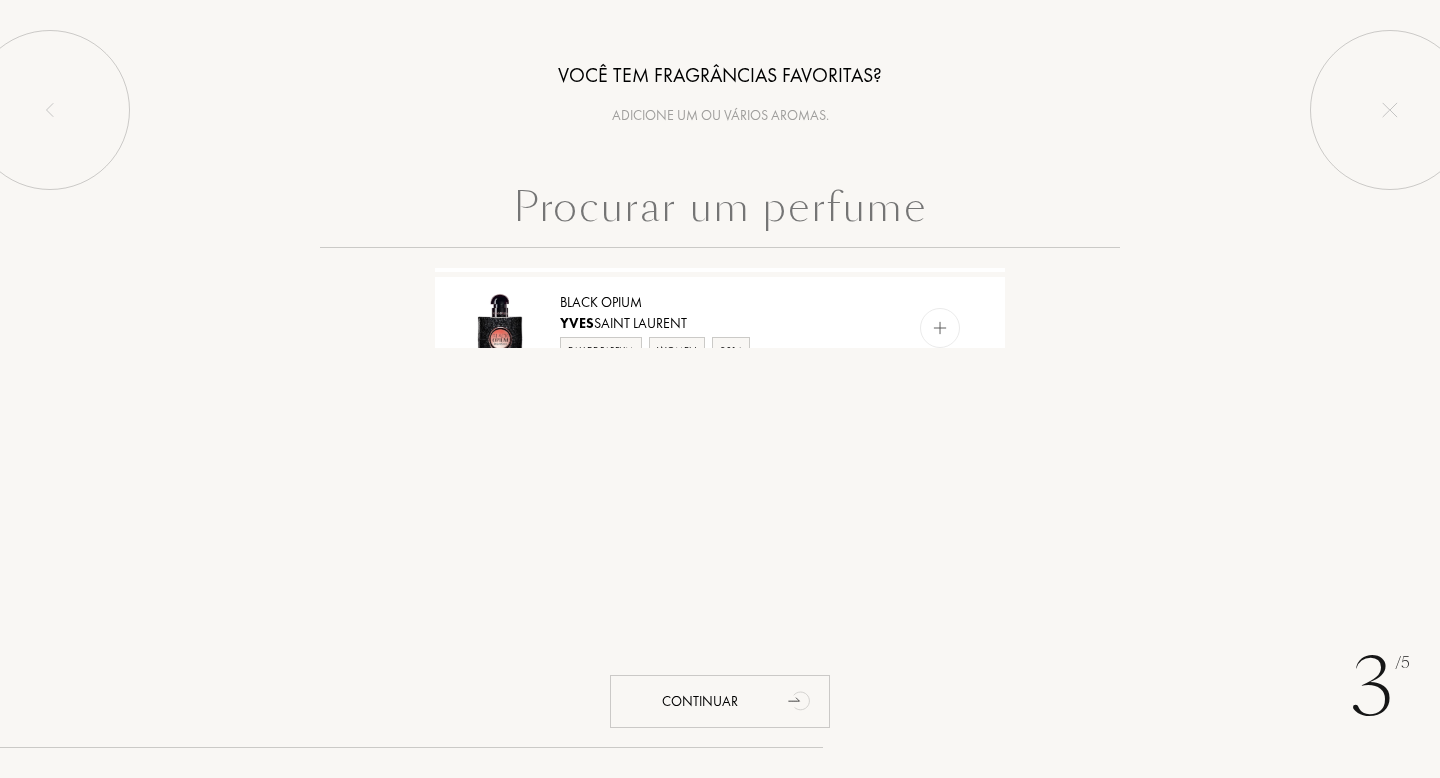 scroll, scrollTop: 0, scrollLeft: 0, axis: both 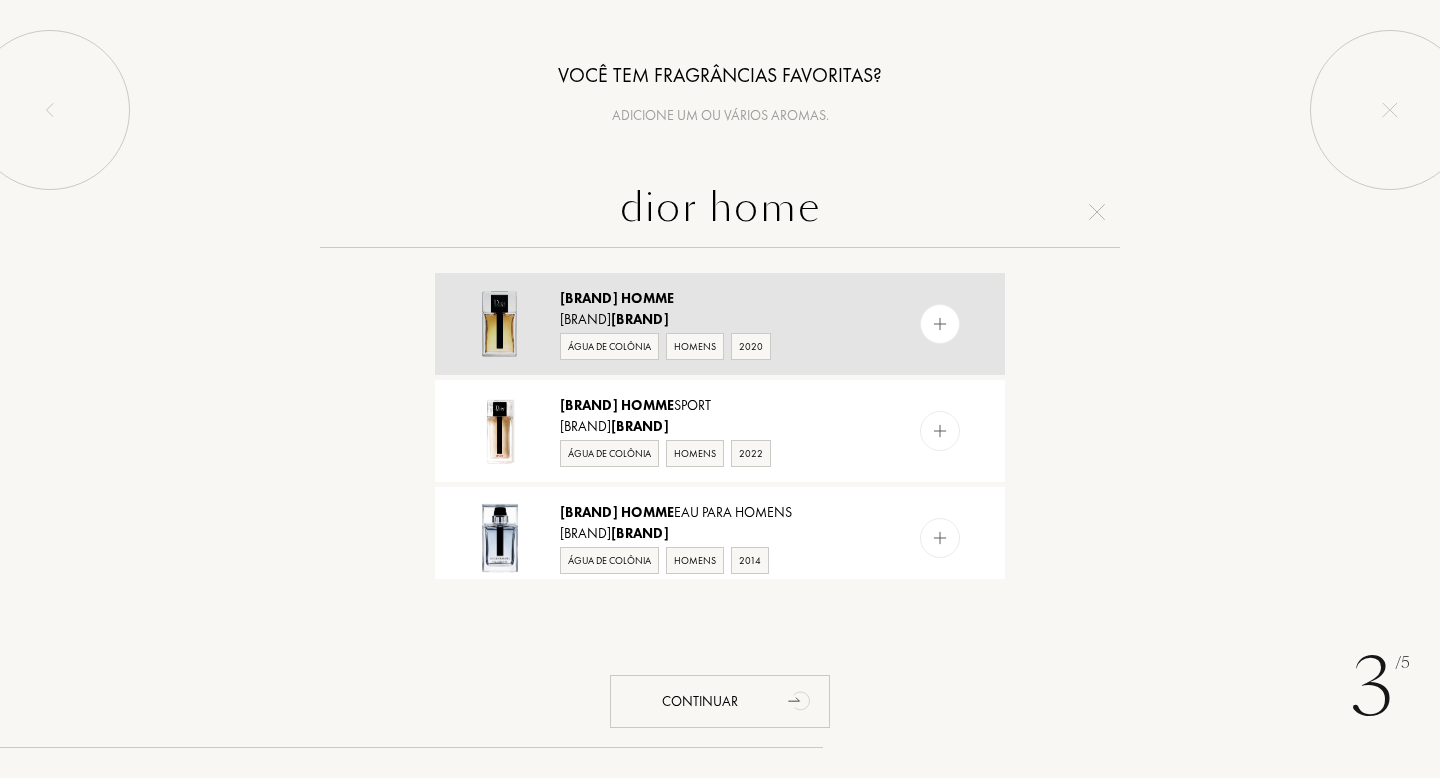 type on "dior home" 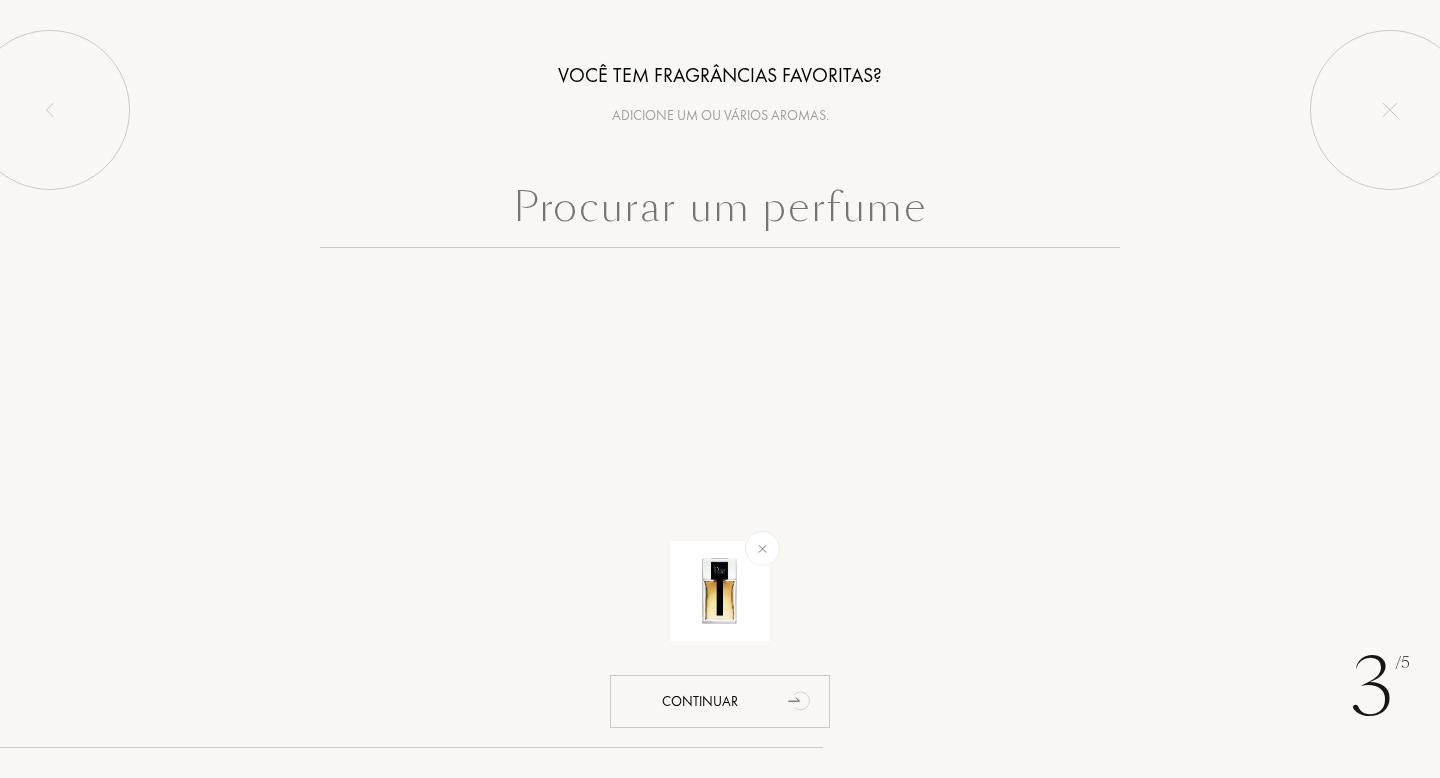click at bounding box center (720, 212) 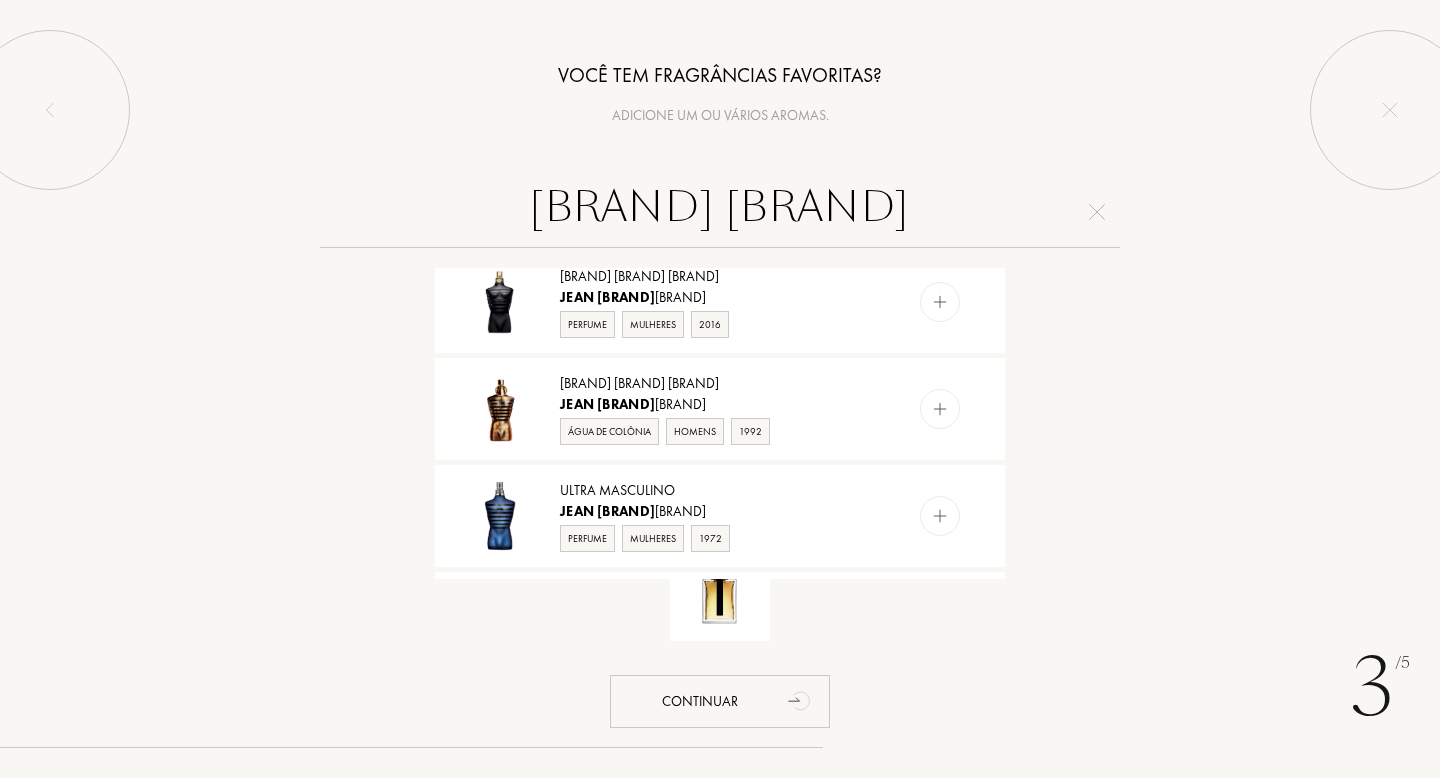 scroll, scrollTop: 549, scrollLeft: 0, axis: vertical 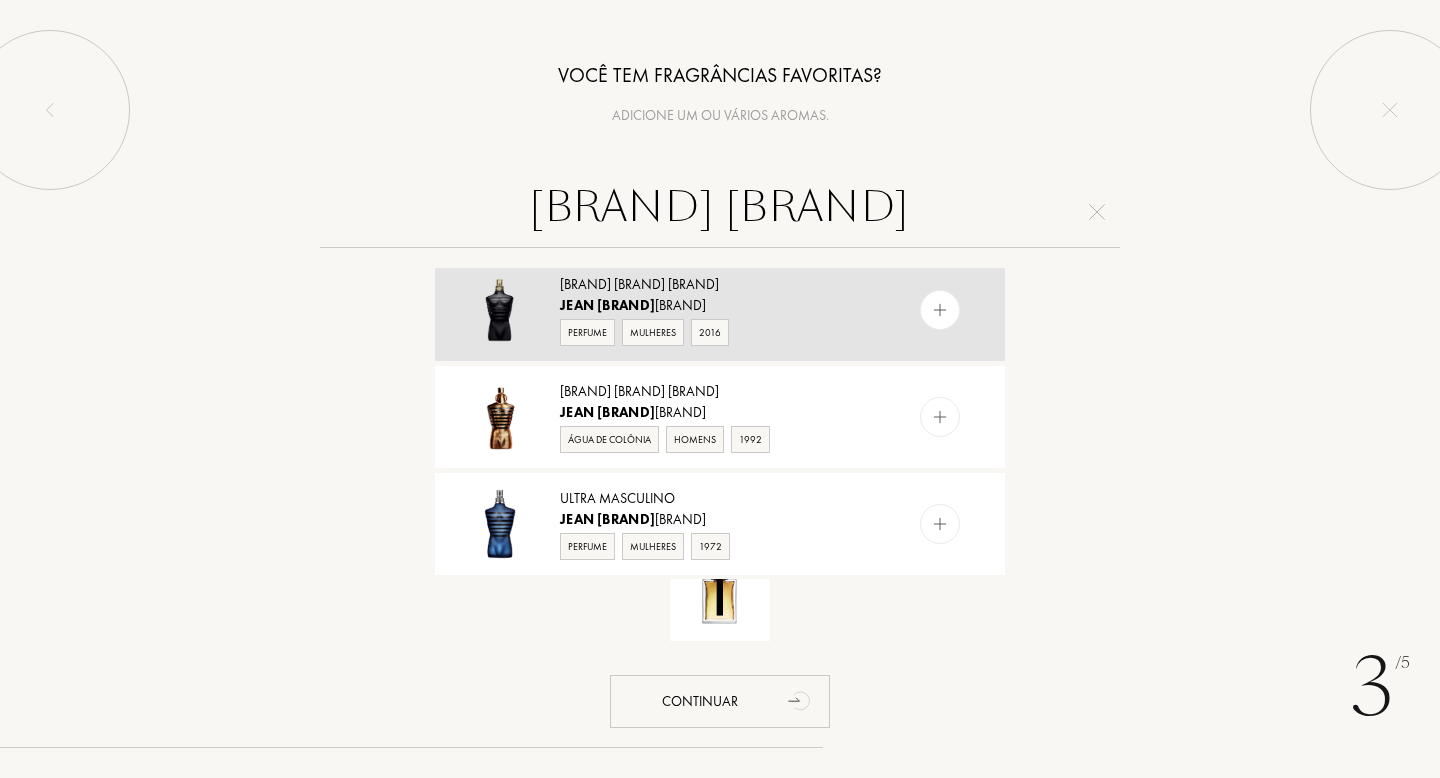 type on "[BRAND] [BRAND]" 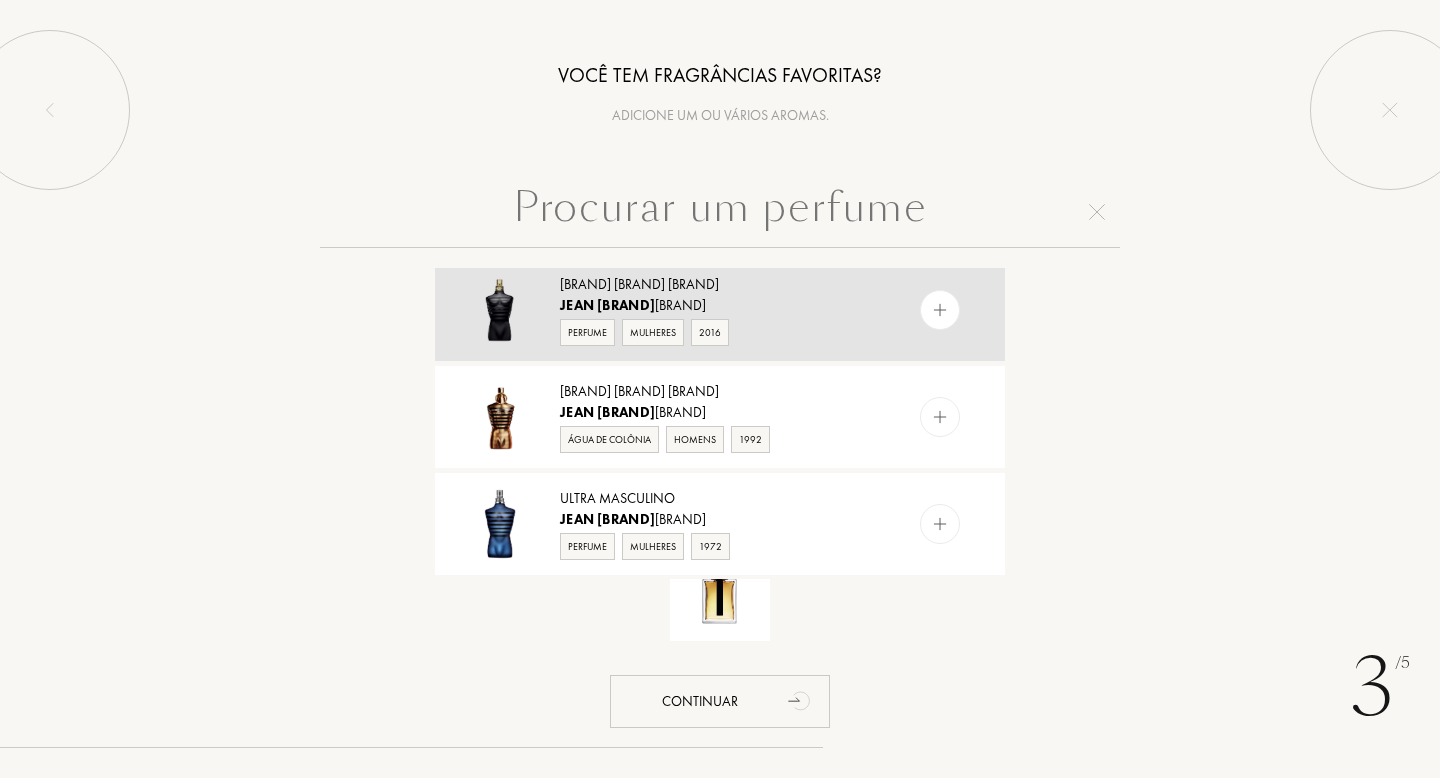 scroll, scrollTop: 0, scrollLeft: 0, axis: both 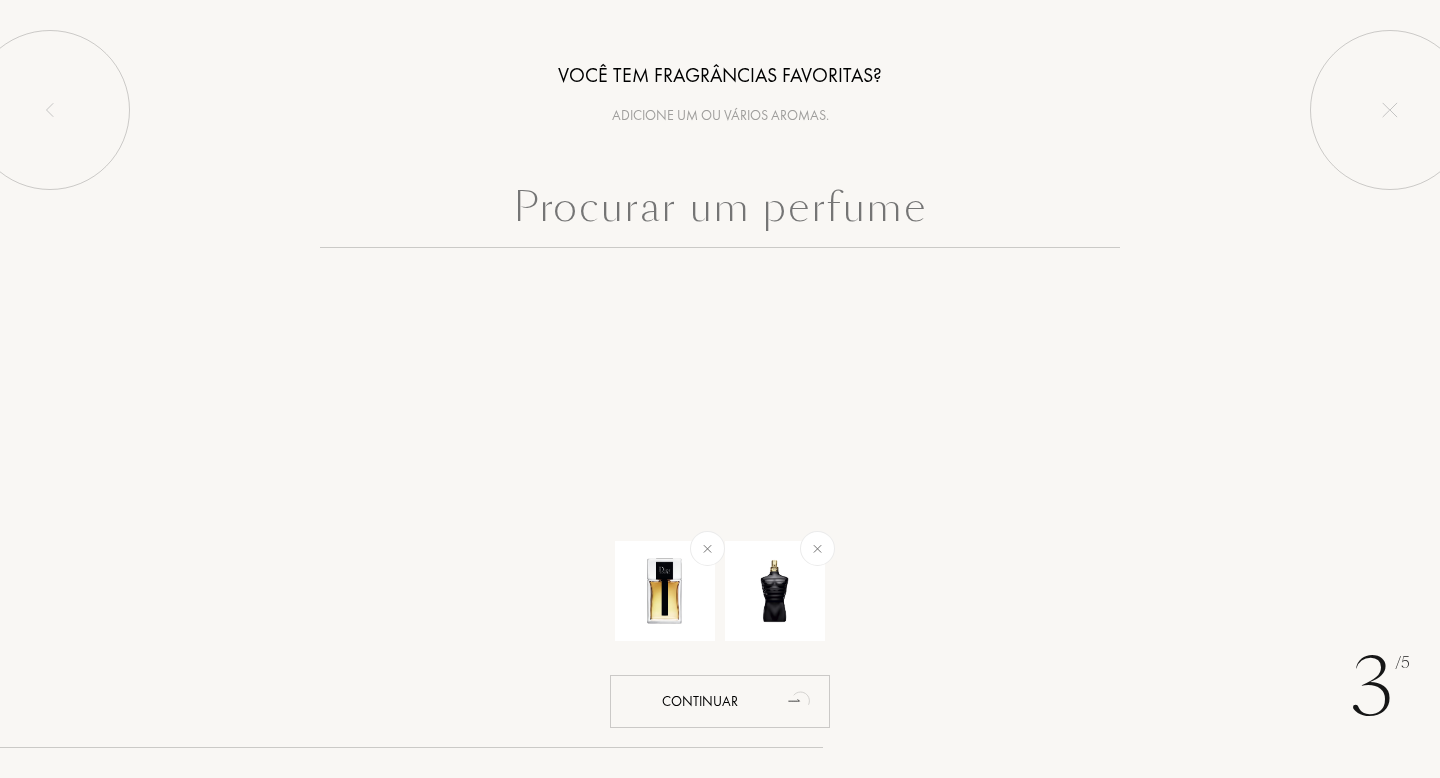 click at bounding box center [720, 212] 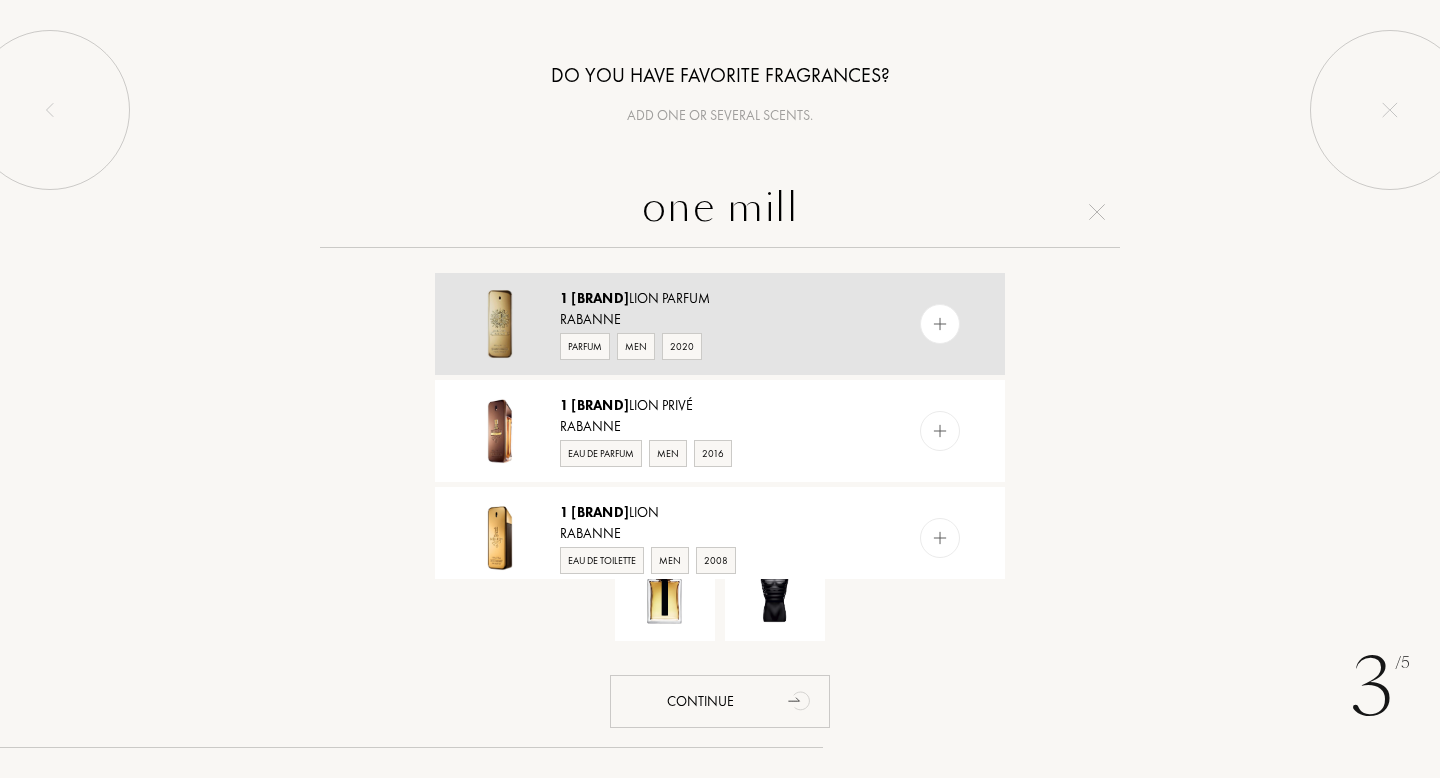 type on "one mill" 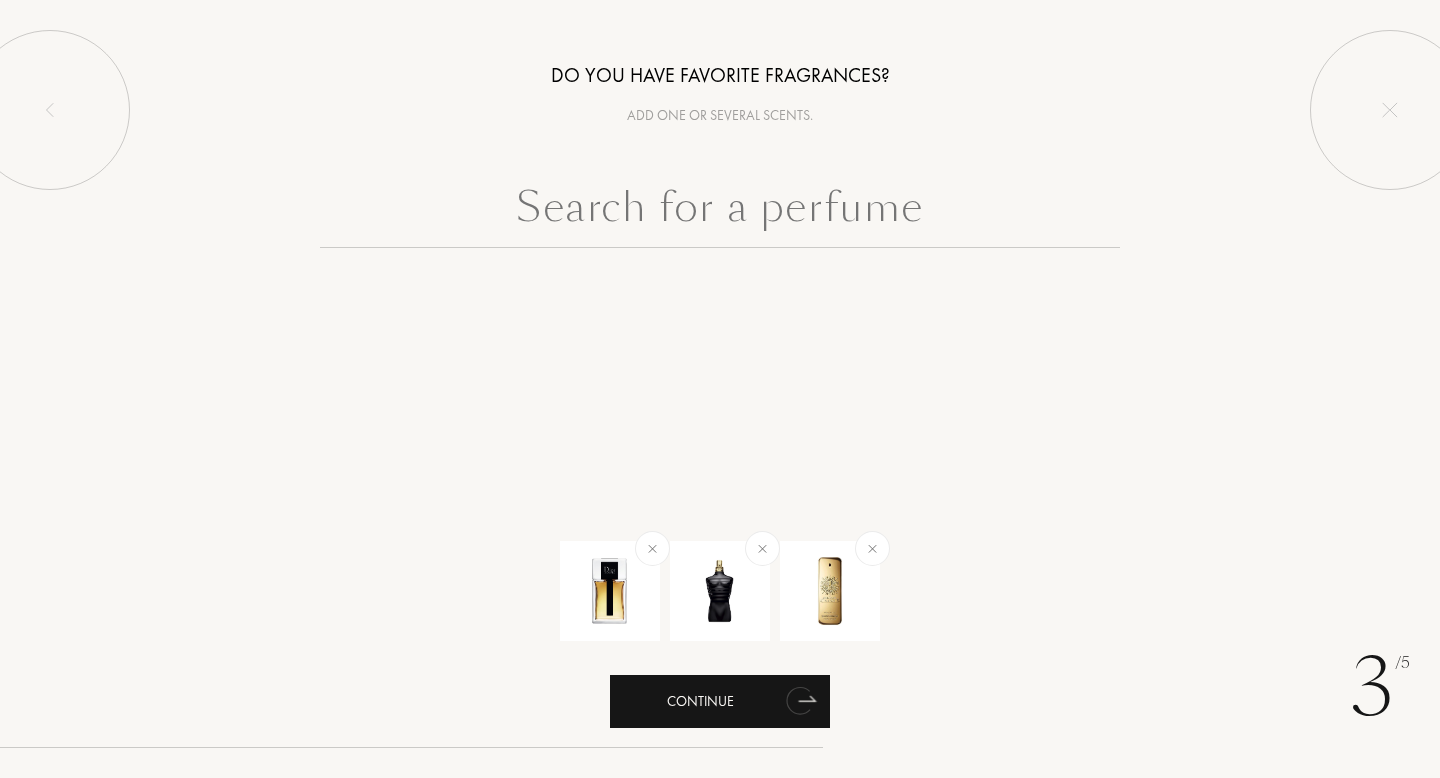 click on "Continue" at bounding box center [720, 701] 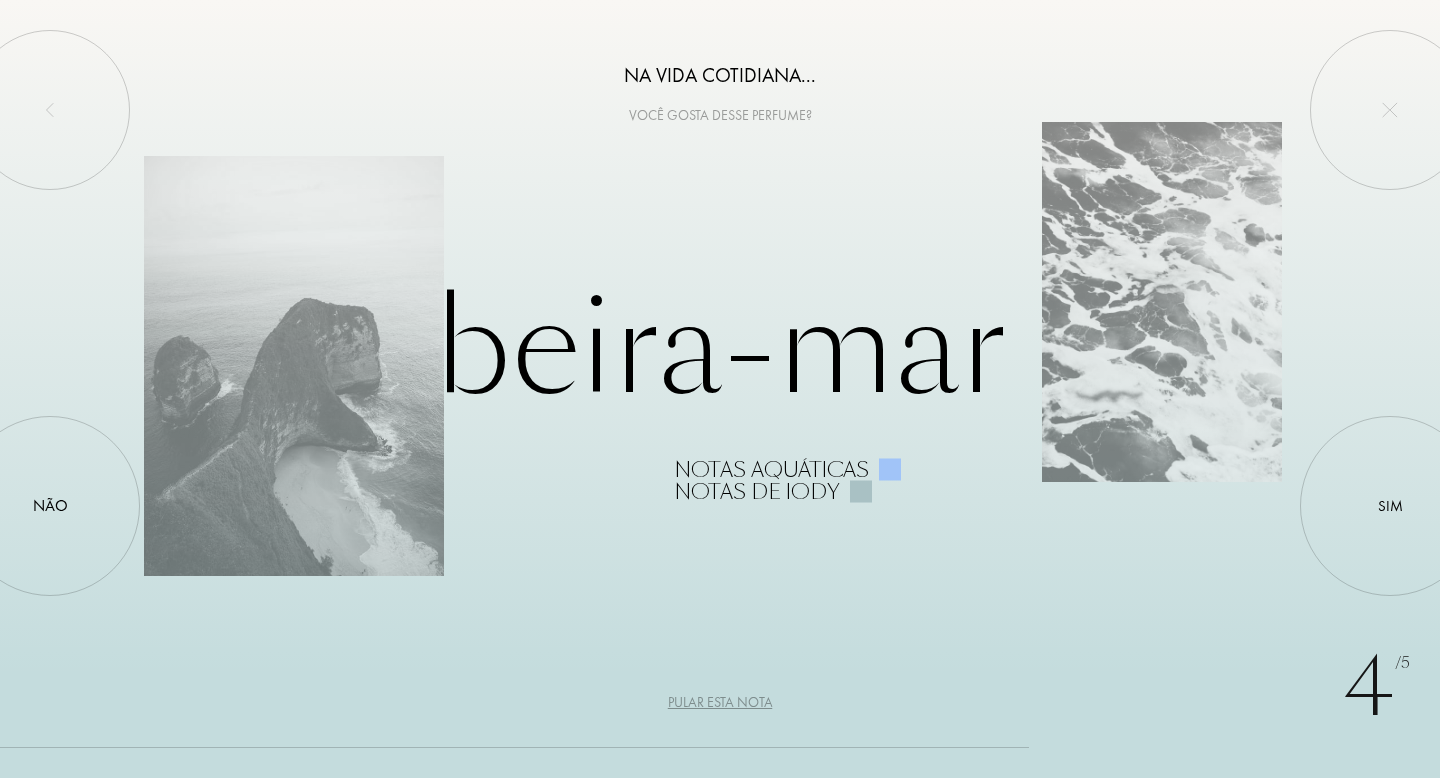 click on "Pular esta nota" at bounding box center [720, 702] 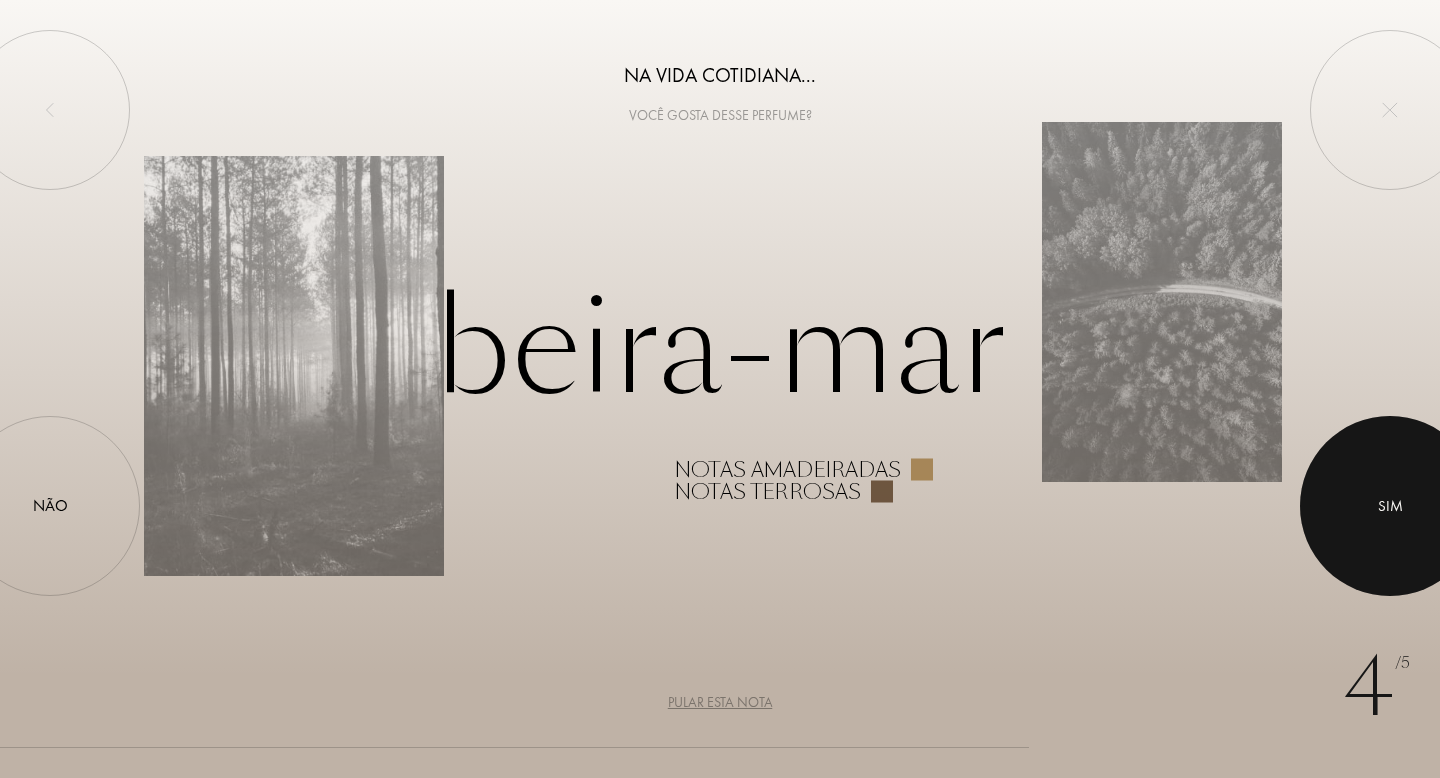click at bounding box center (1390, 506) 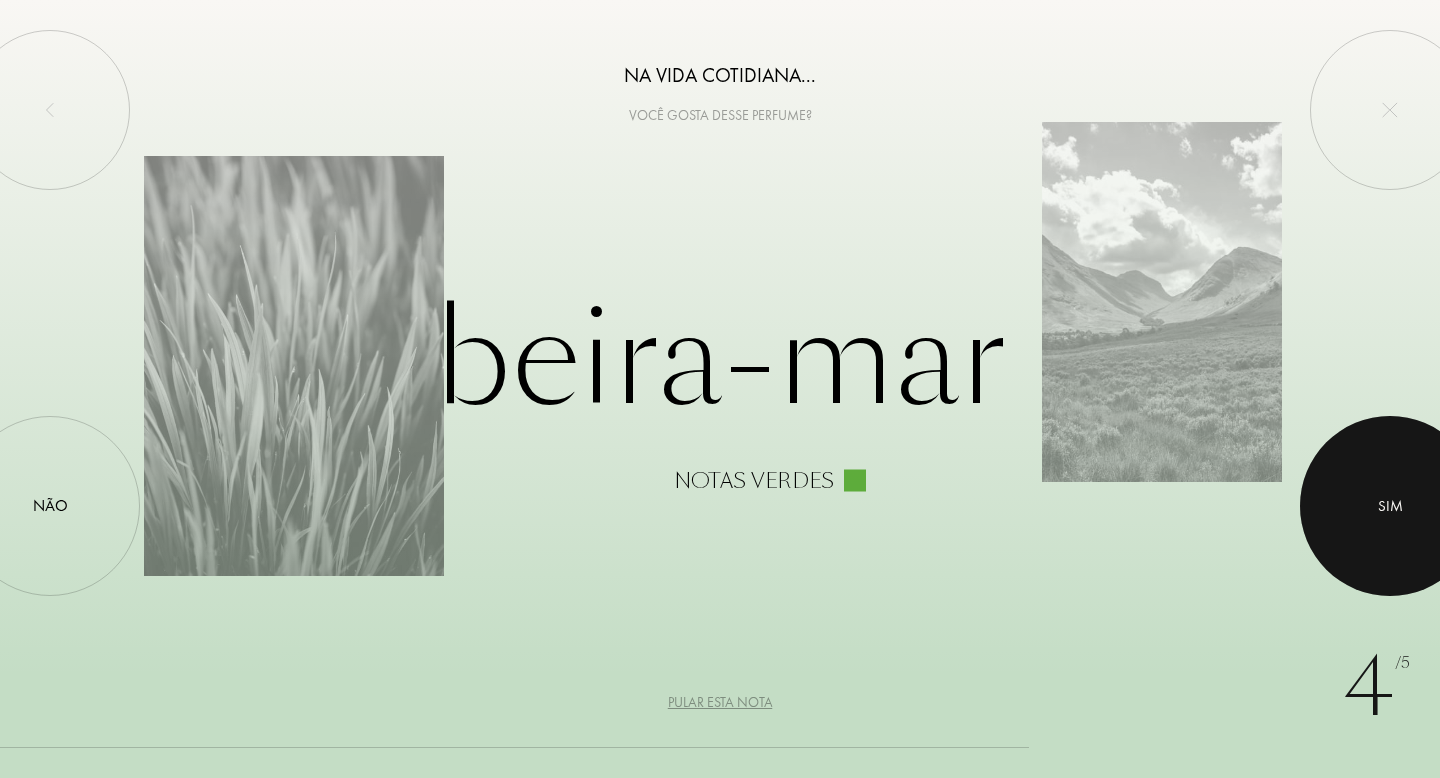 click at bounding box center [1390, 506] 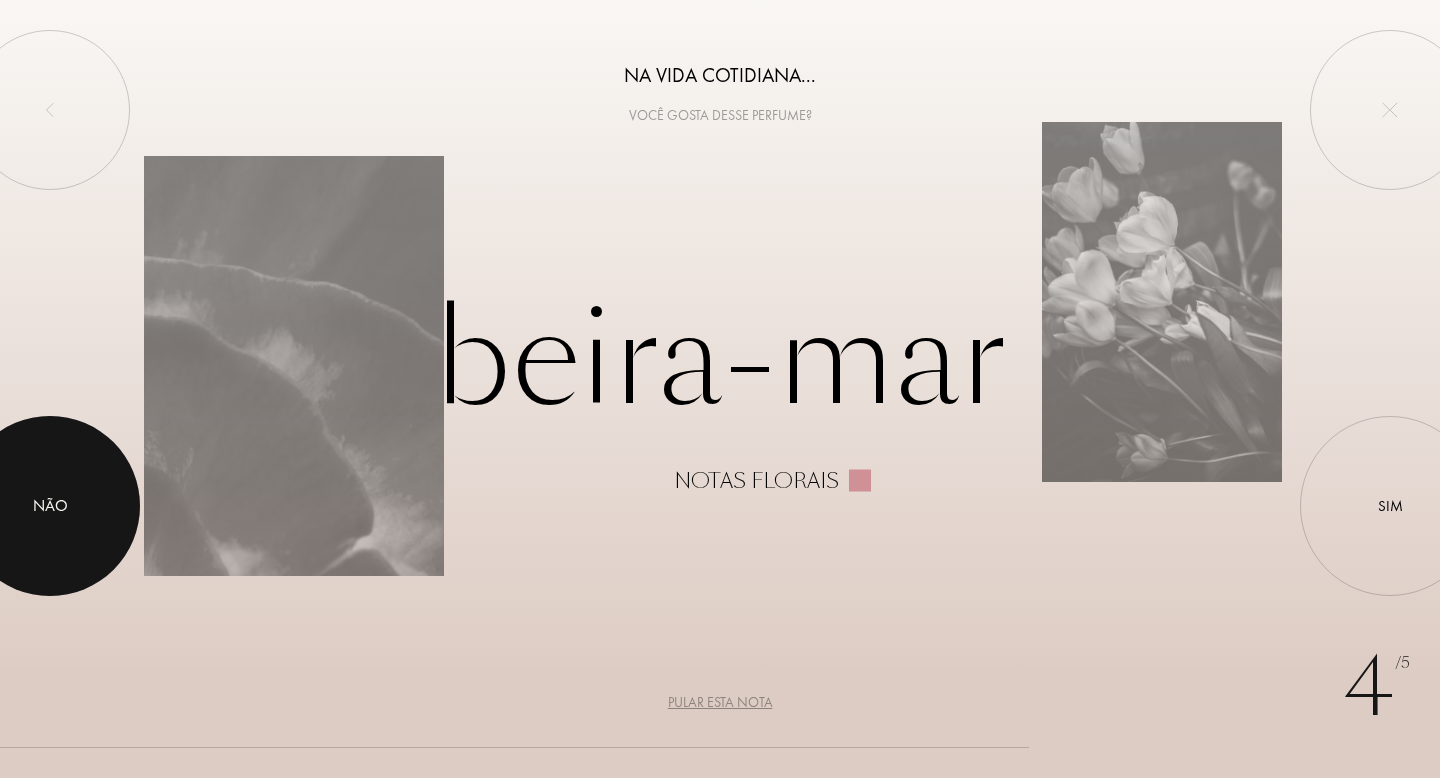 click at bounding box center [50, 506] 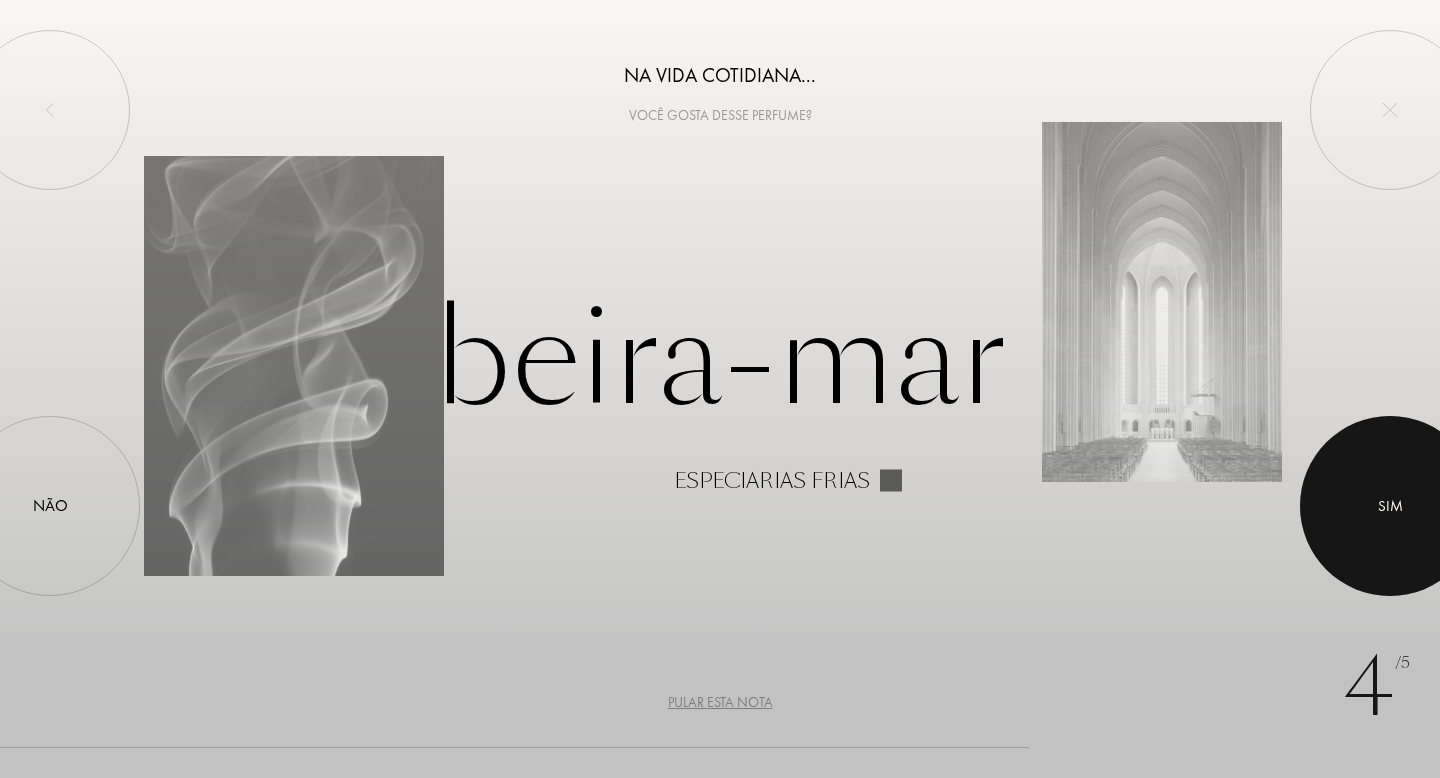 click at bounding box center (1390, 506) 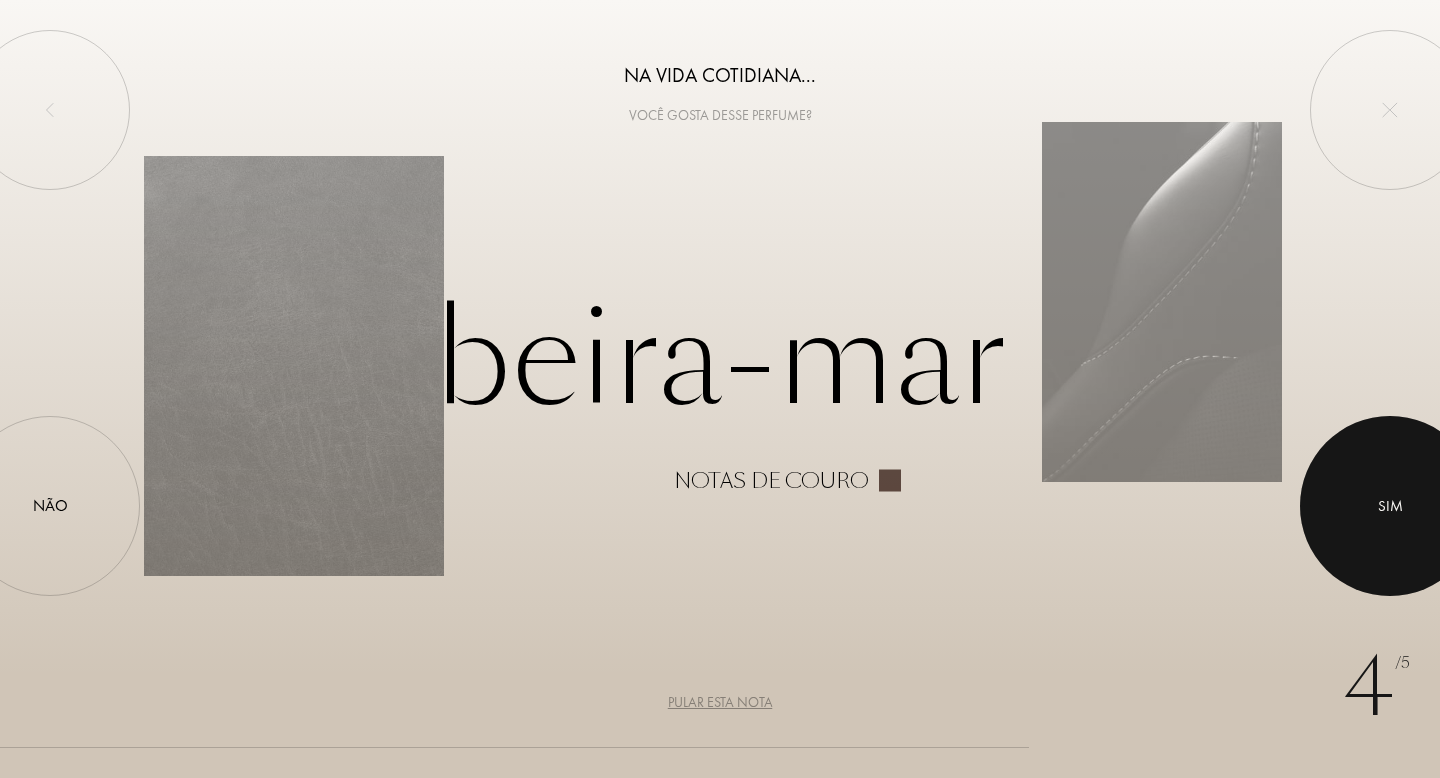 click at bounding box center (1390, 506) 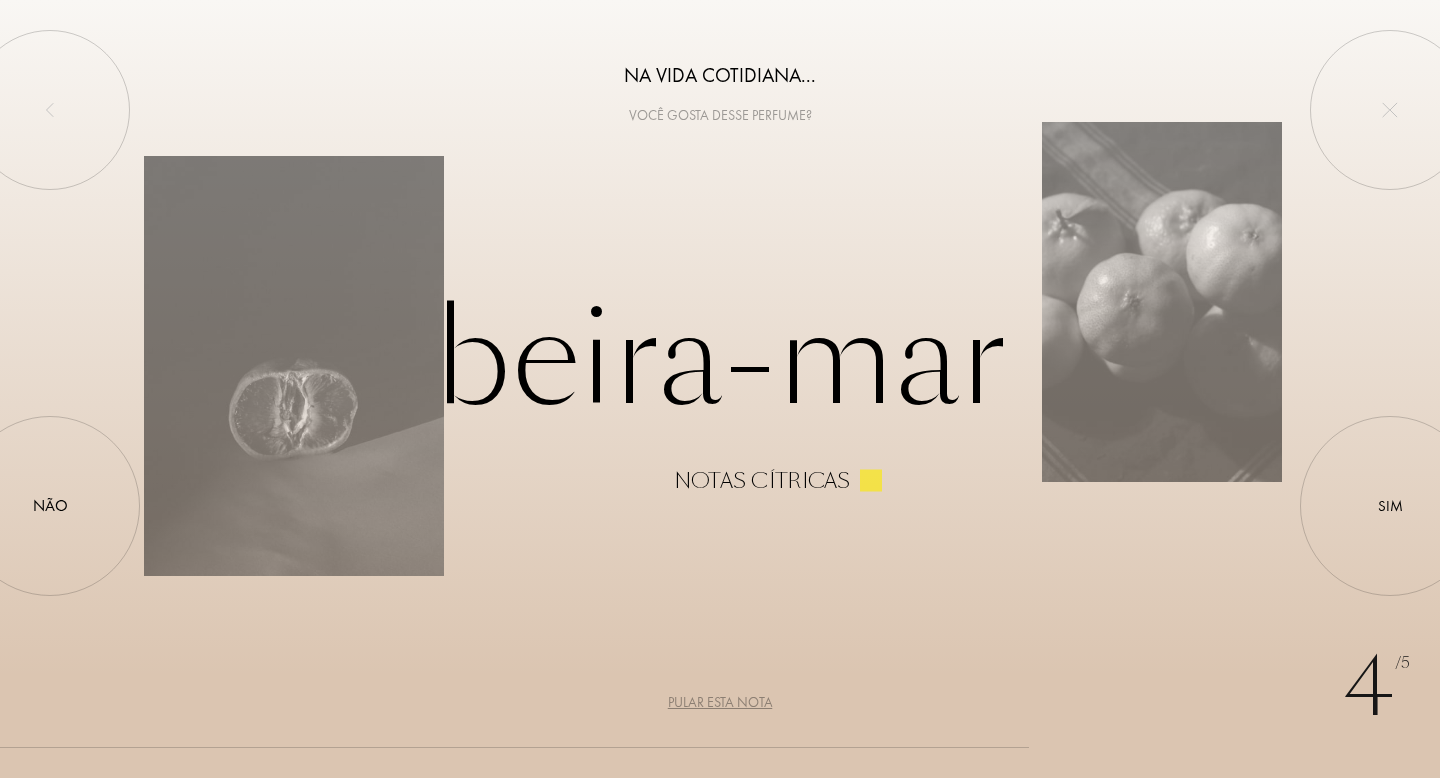 click on "Pular esta nota" at bounding box center [720, 702] 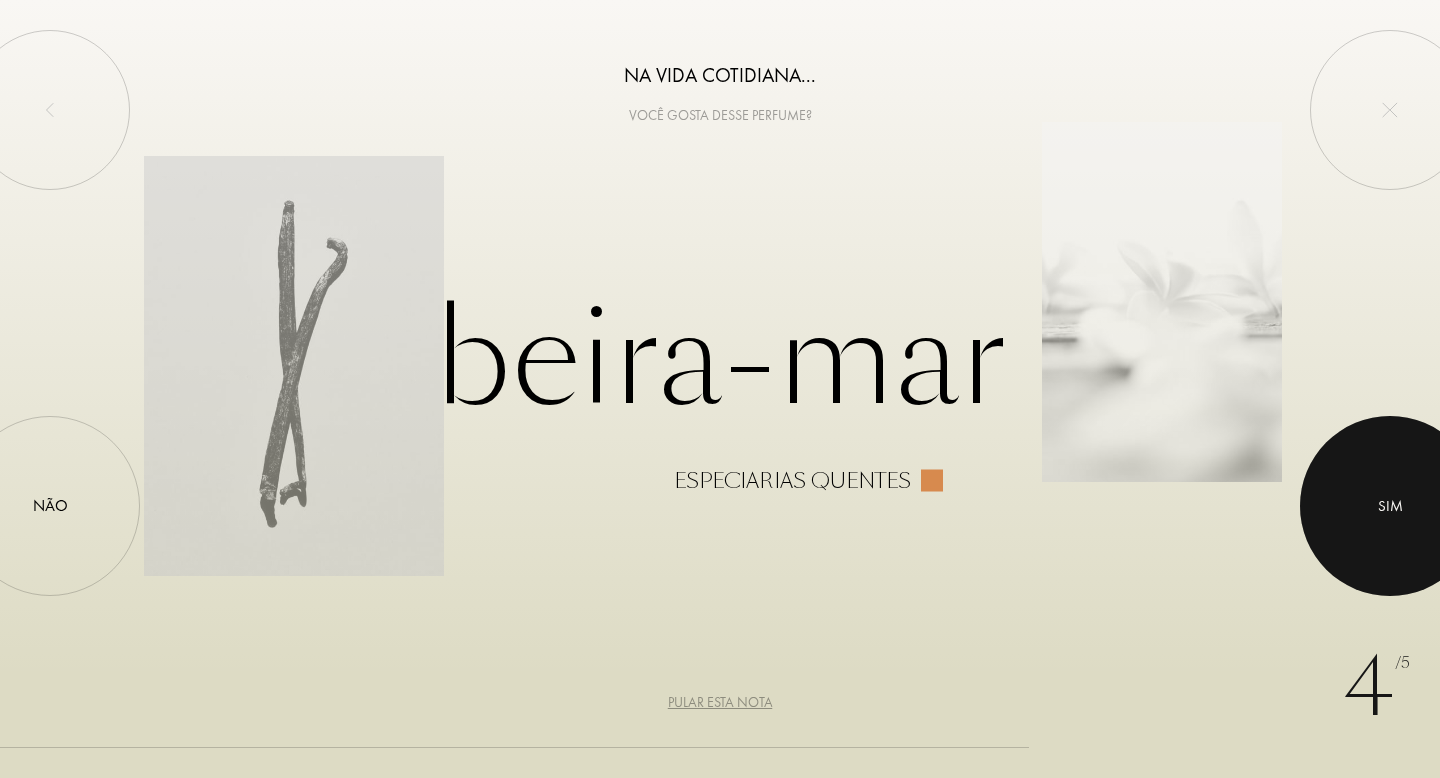 click at bounding box center (1390, 506) 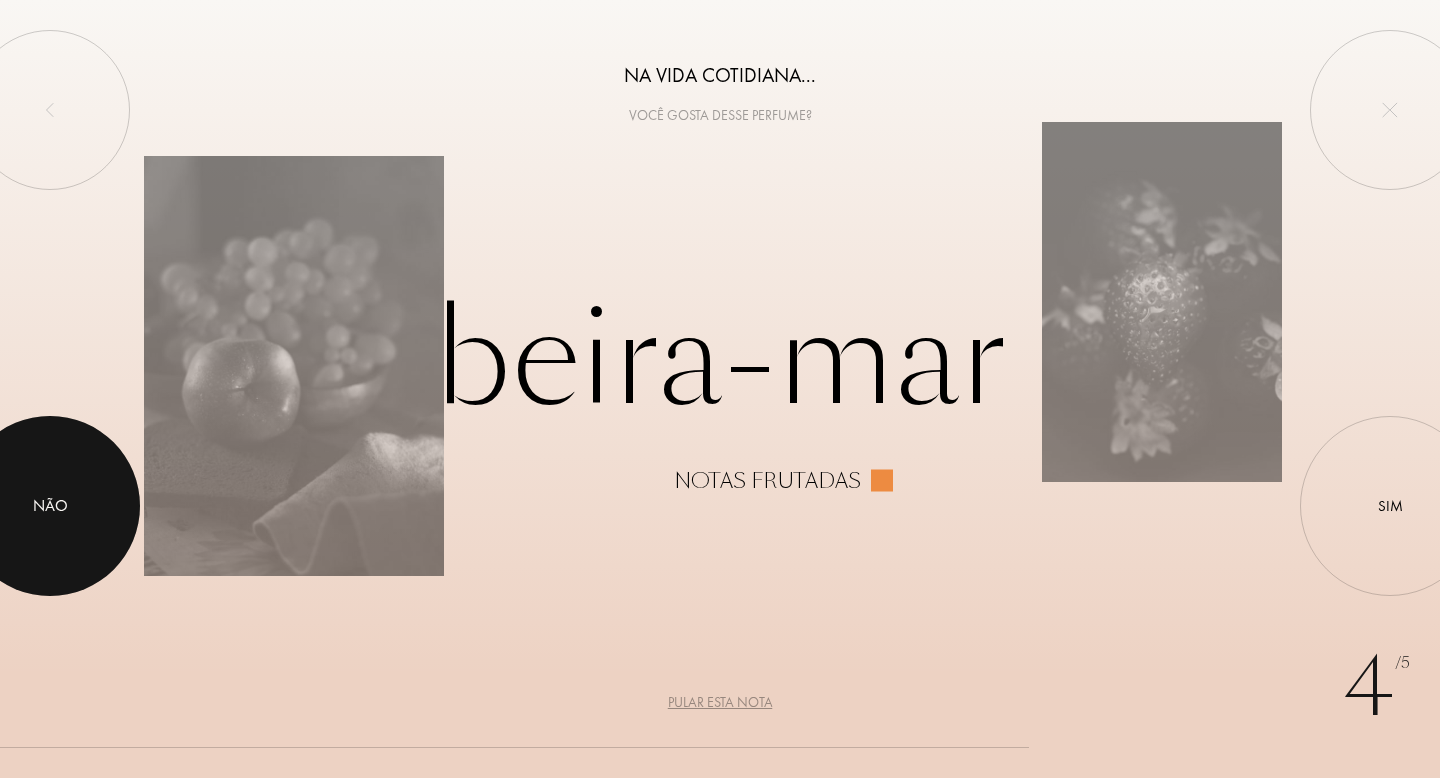 click at bounding box center (50, 506) 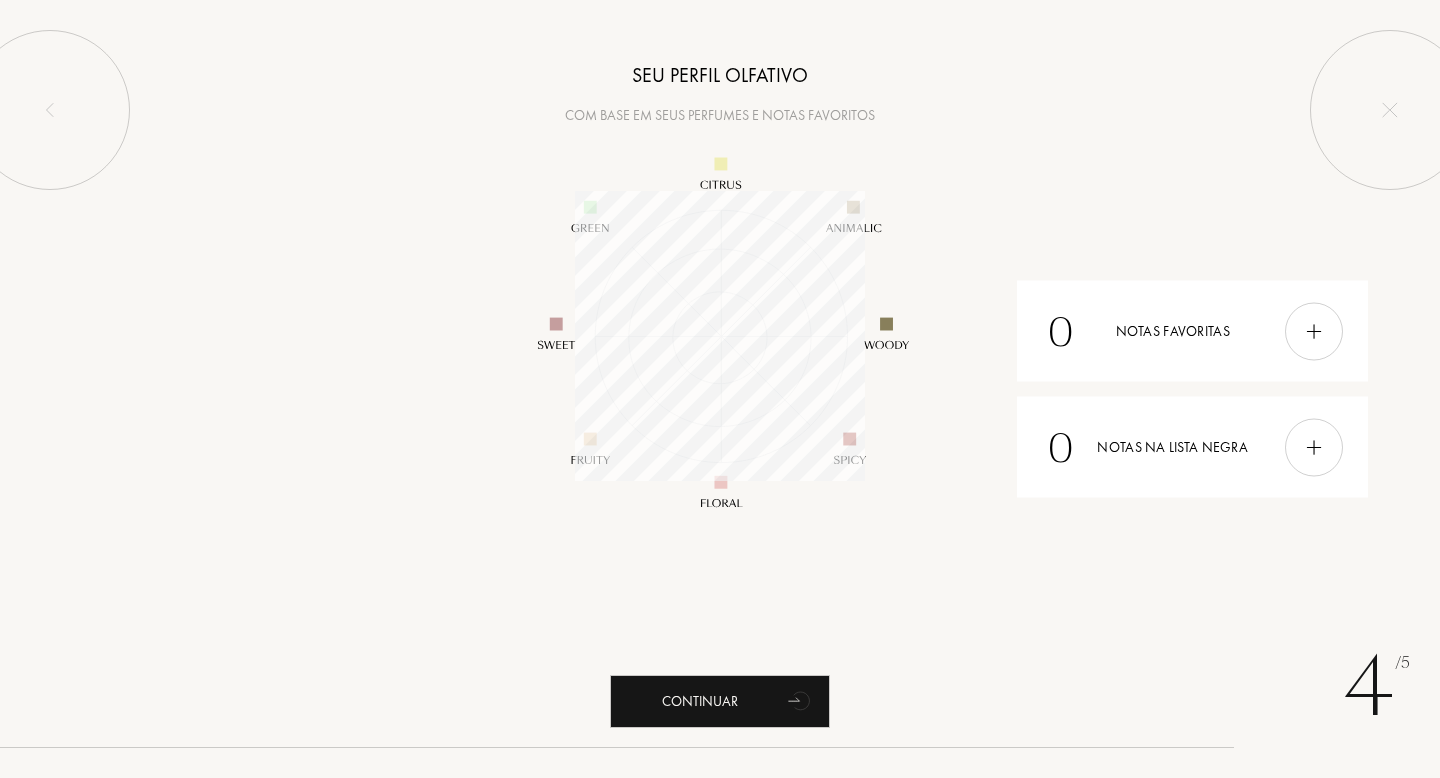 scroll, scrollTop: 999710, scrollLeft: 999710, axis: both 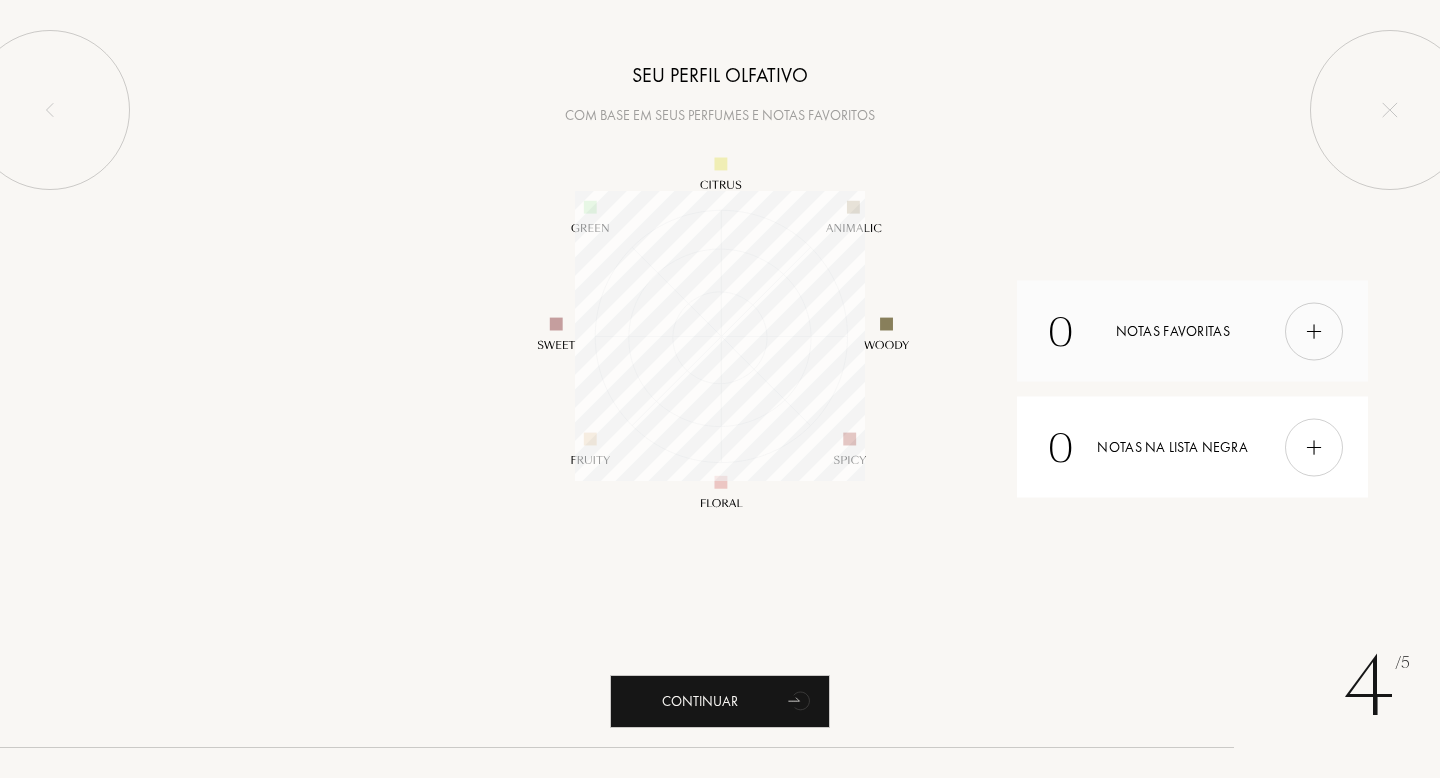 click at bounding box center [1314, 331] 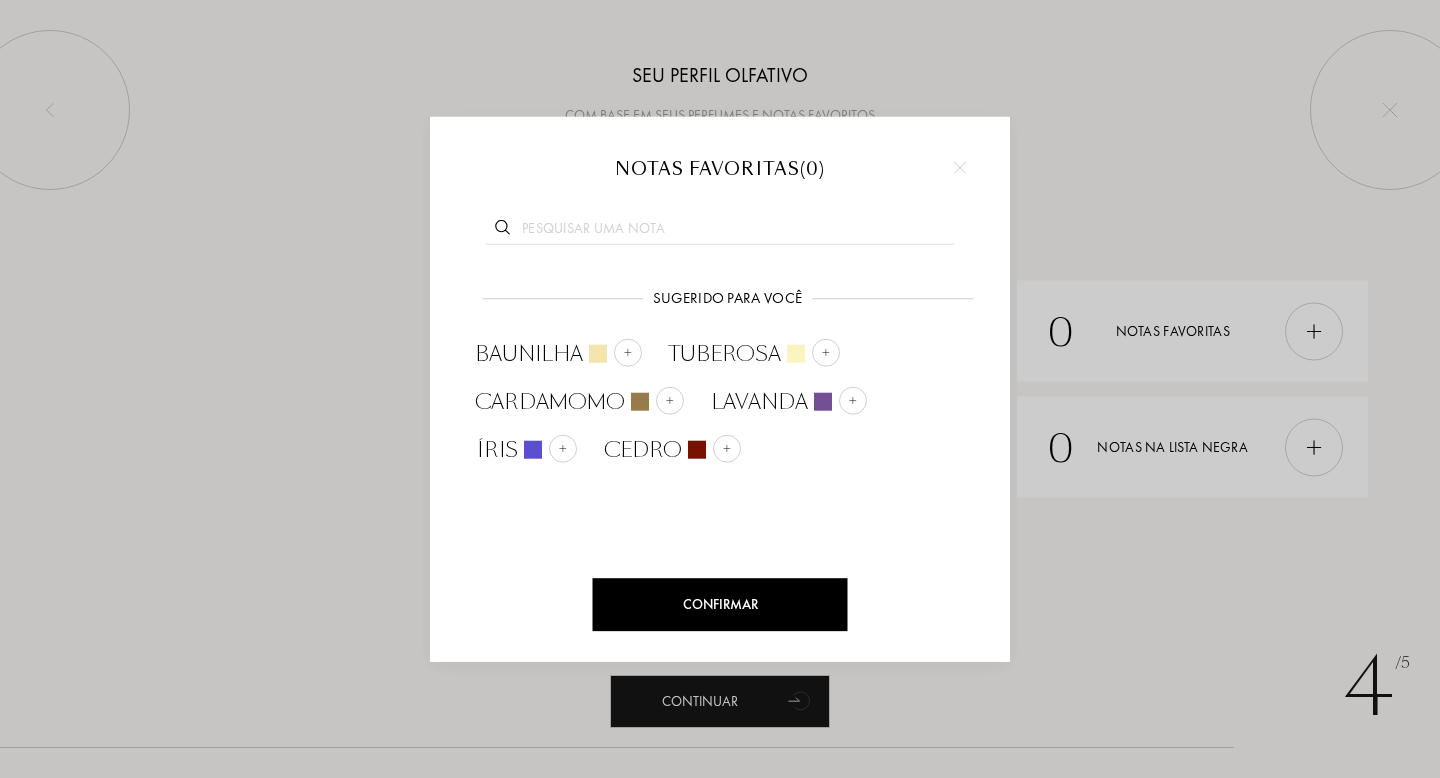 click at bounding box center (960, 168) 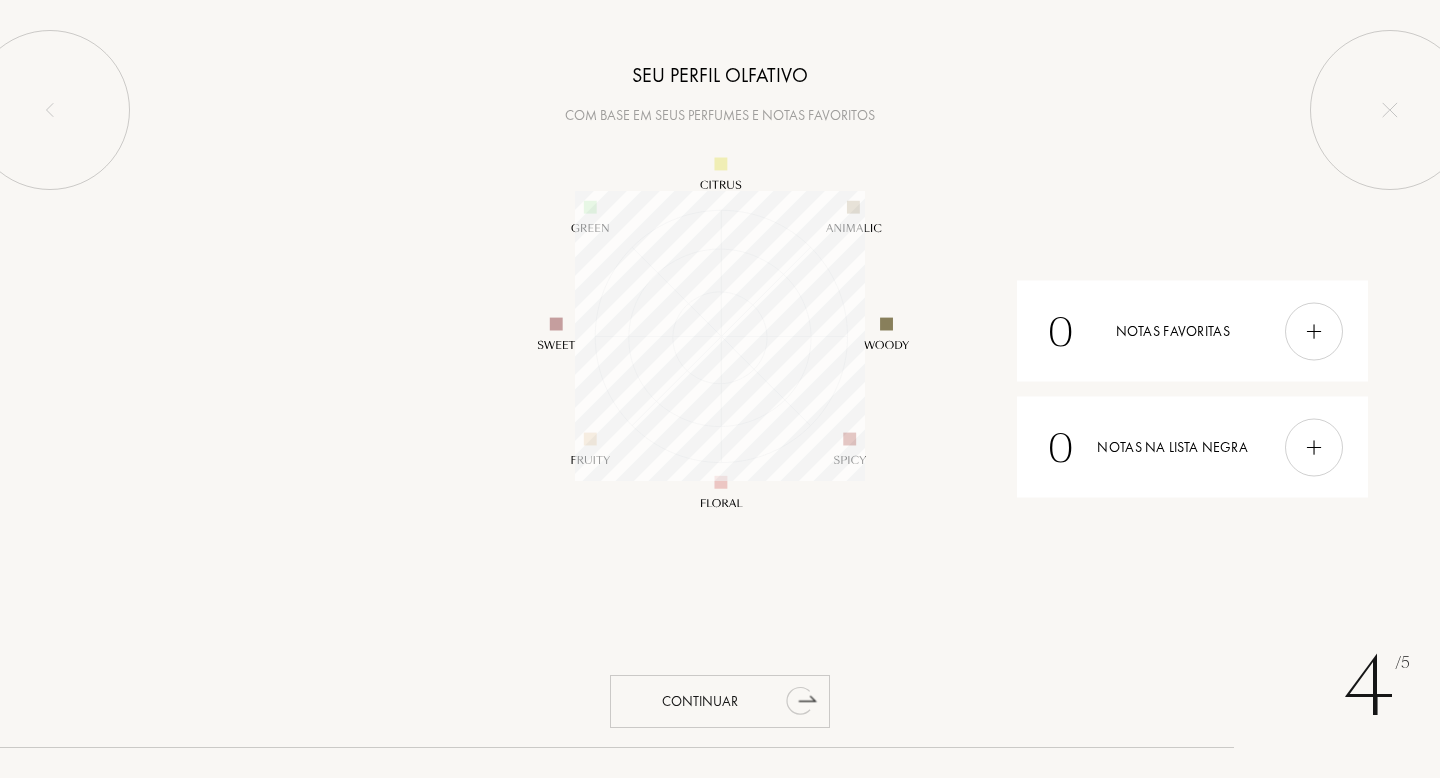click 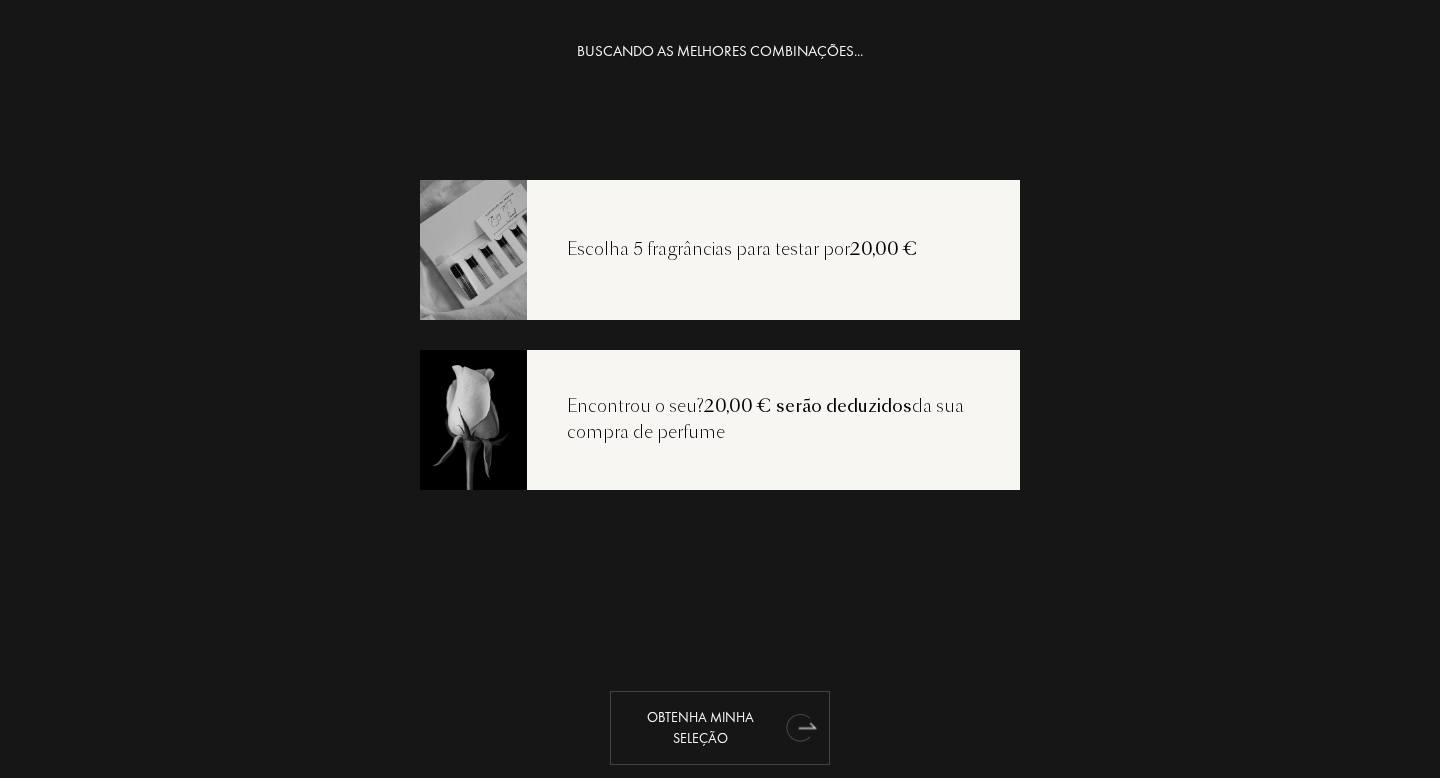 click 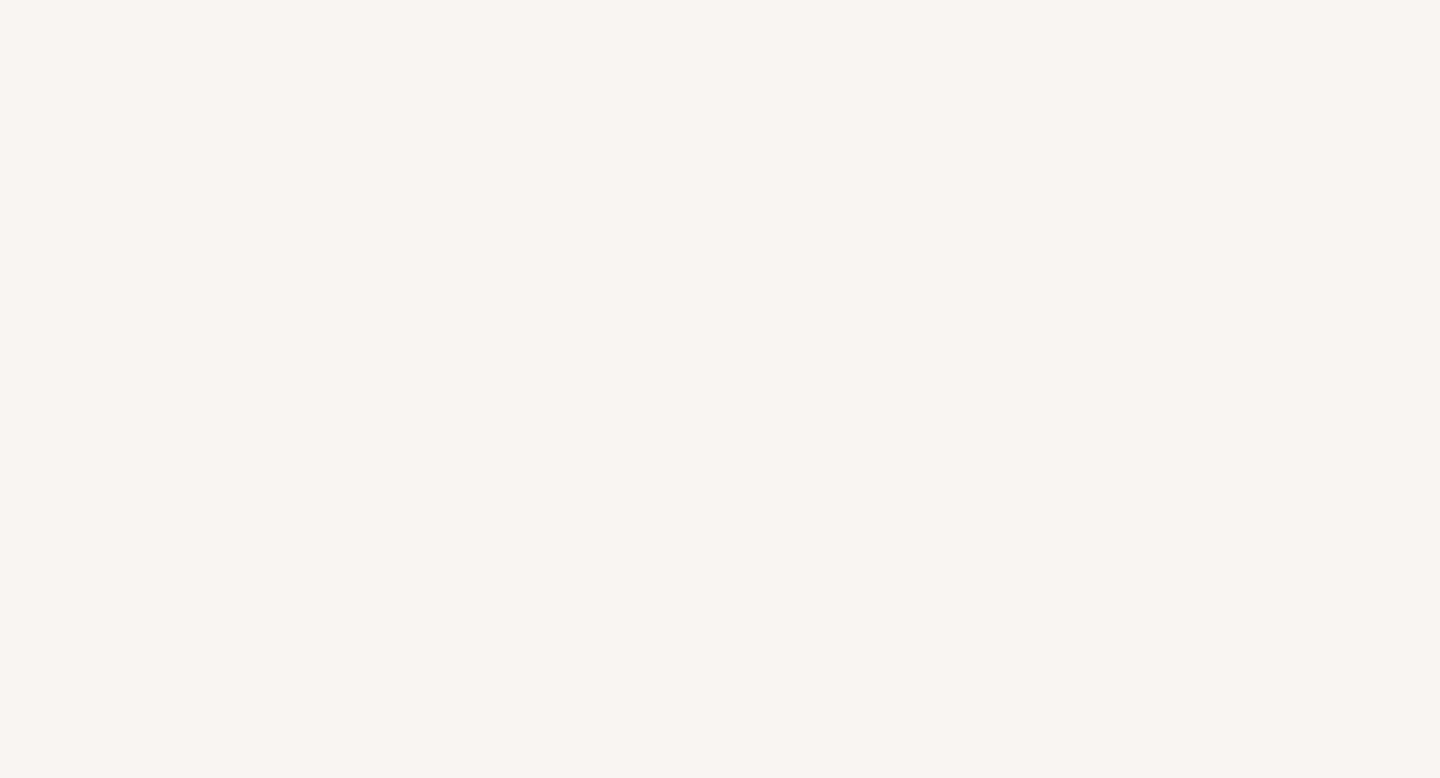select on "BR" 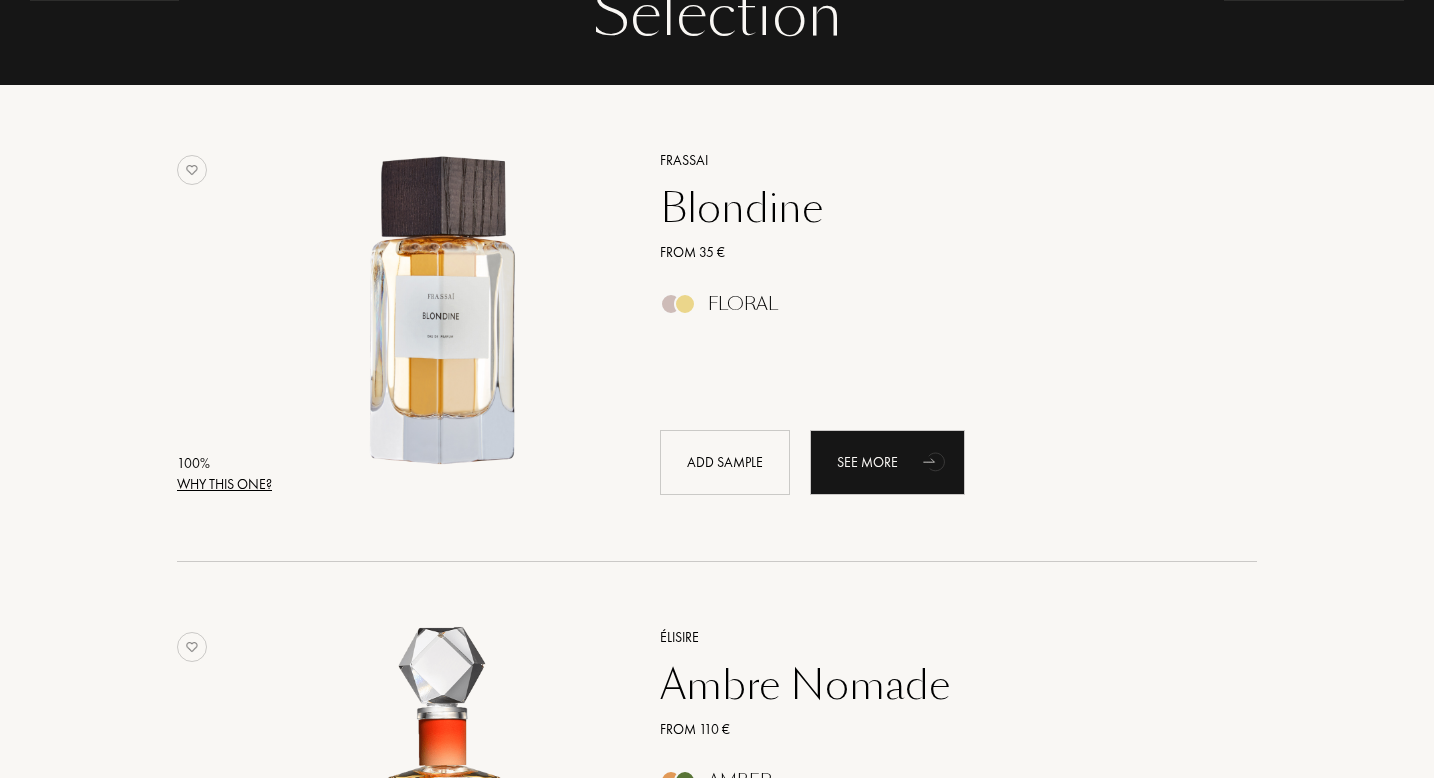 scroll, scrollTop: 268, scrollLeft: 0, axis: vertical 